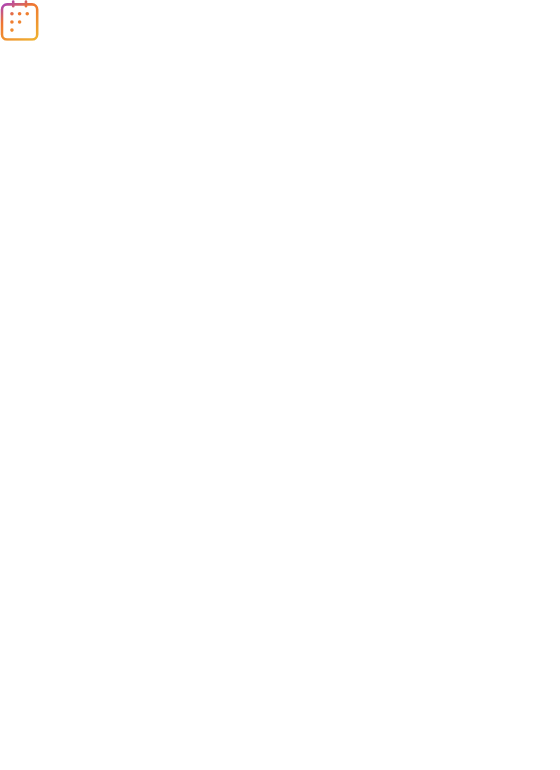 scroll, scrollTop: 0, scrollLeft: 0, axis: both 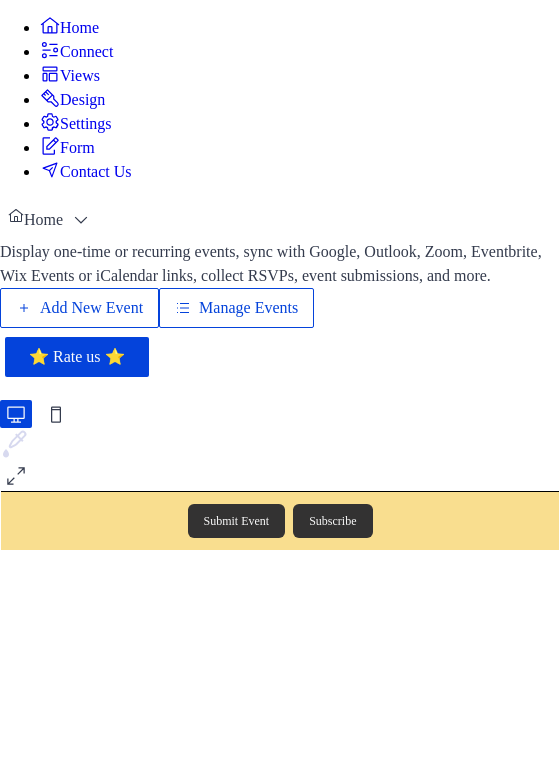 click on "Manage Events" at bounding box center [248, 308] 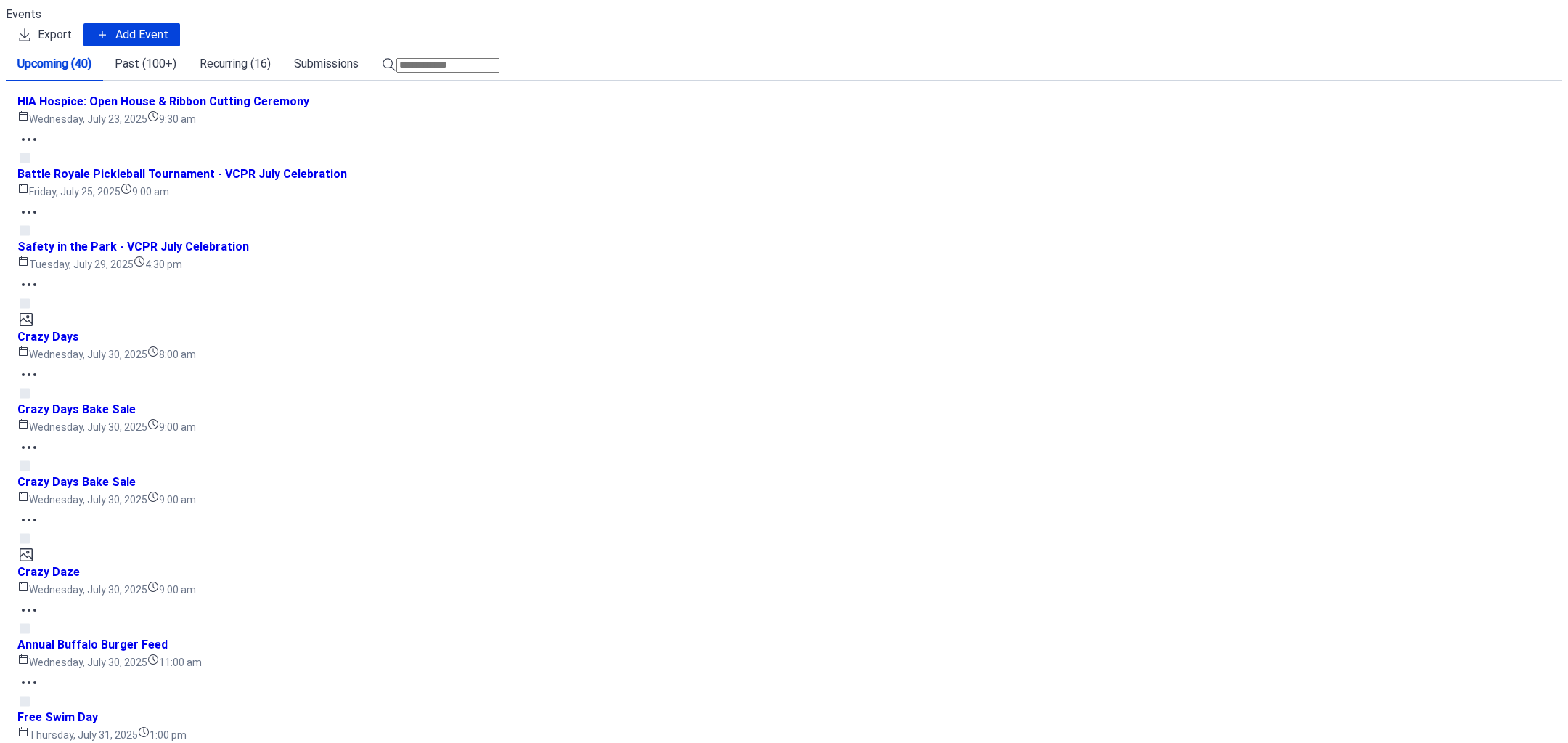 scroll, scrollTop: 0, scrollLeft: 0, axis: both 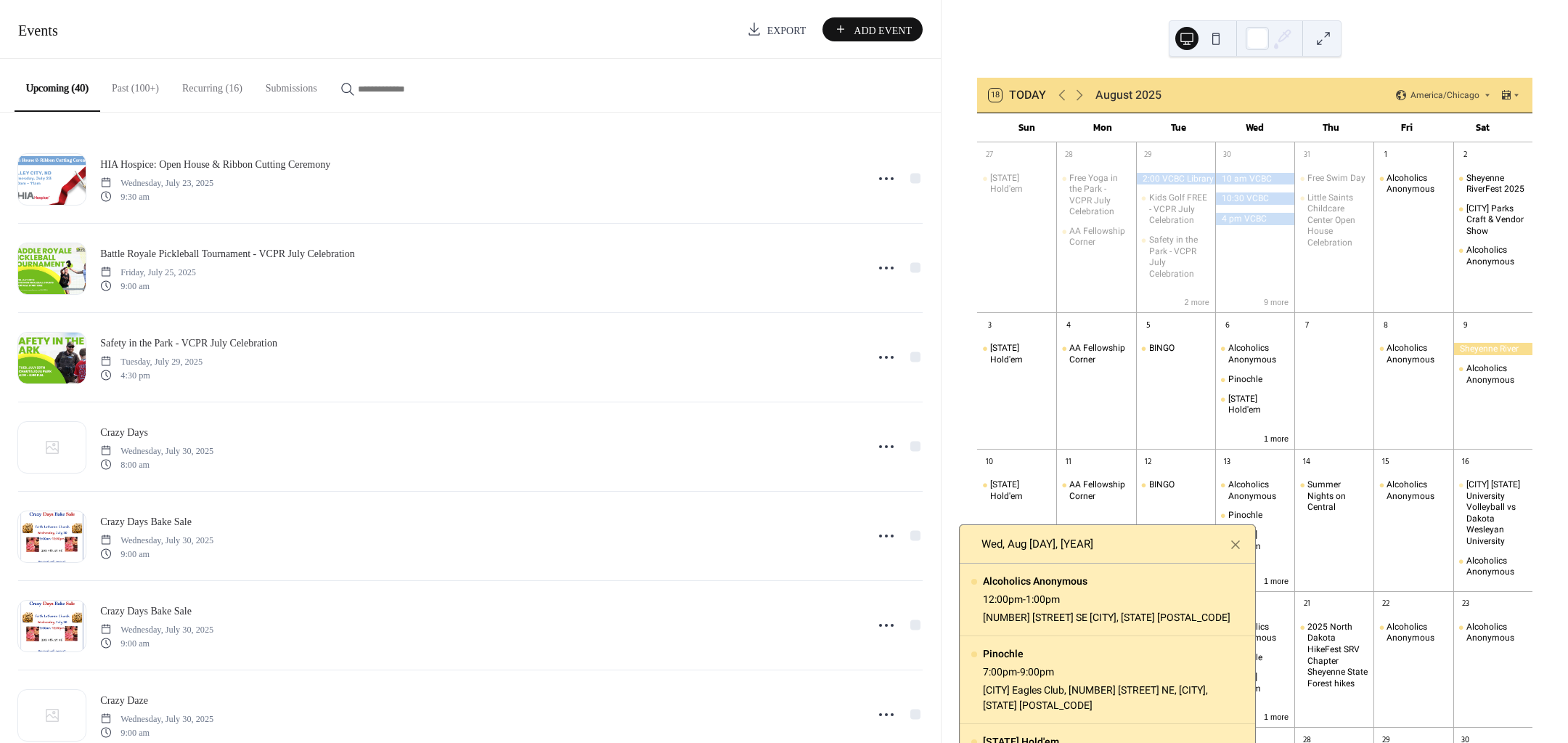 click on "Add Event" at bounding box center [873, 29] 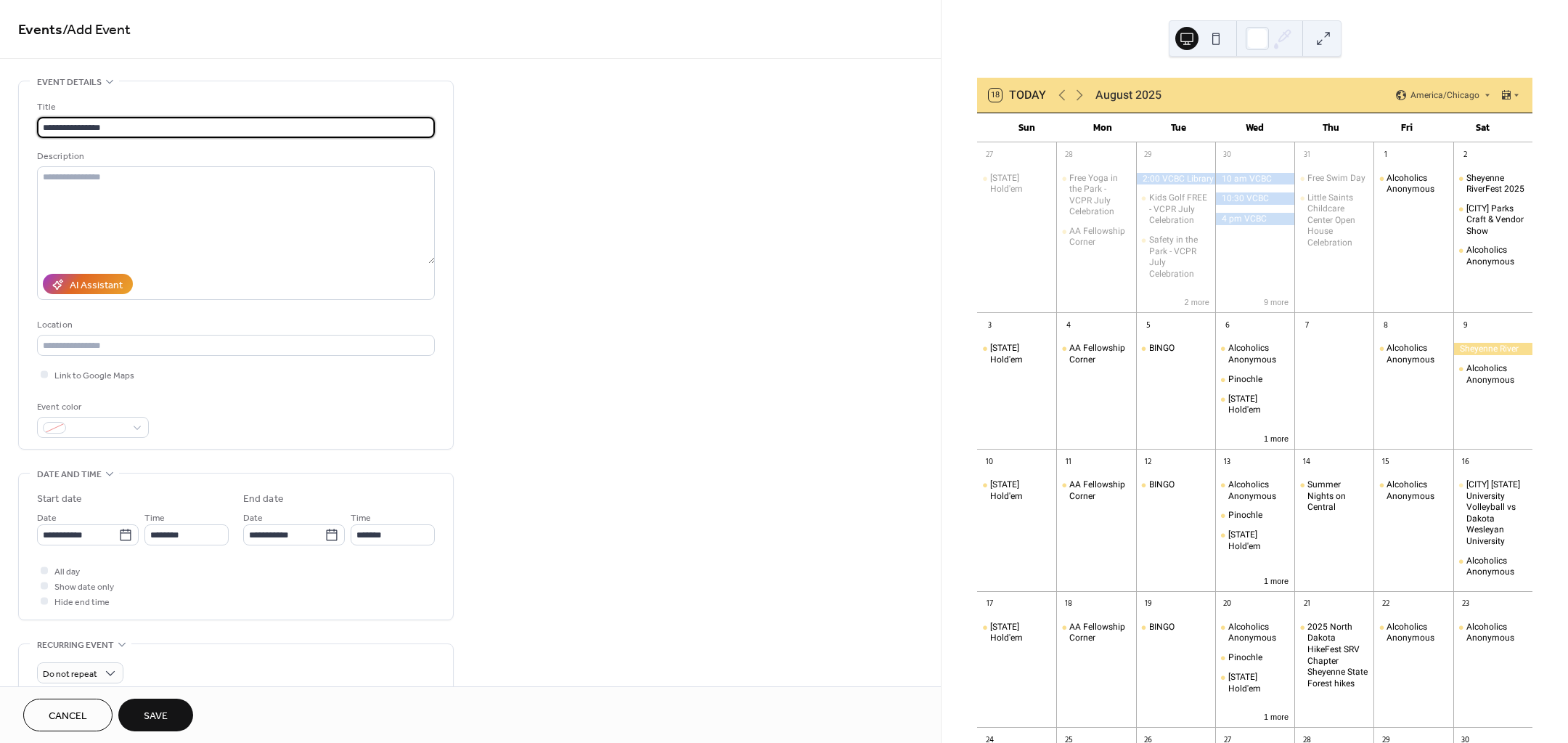 type on "**********" 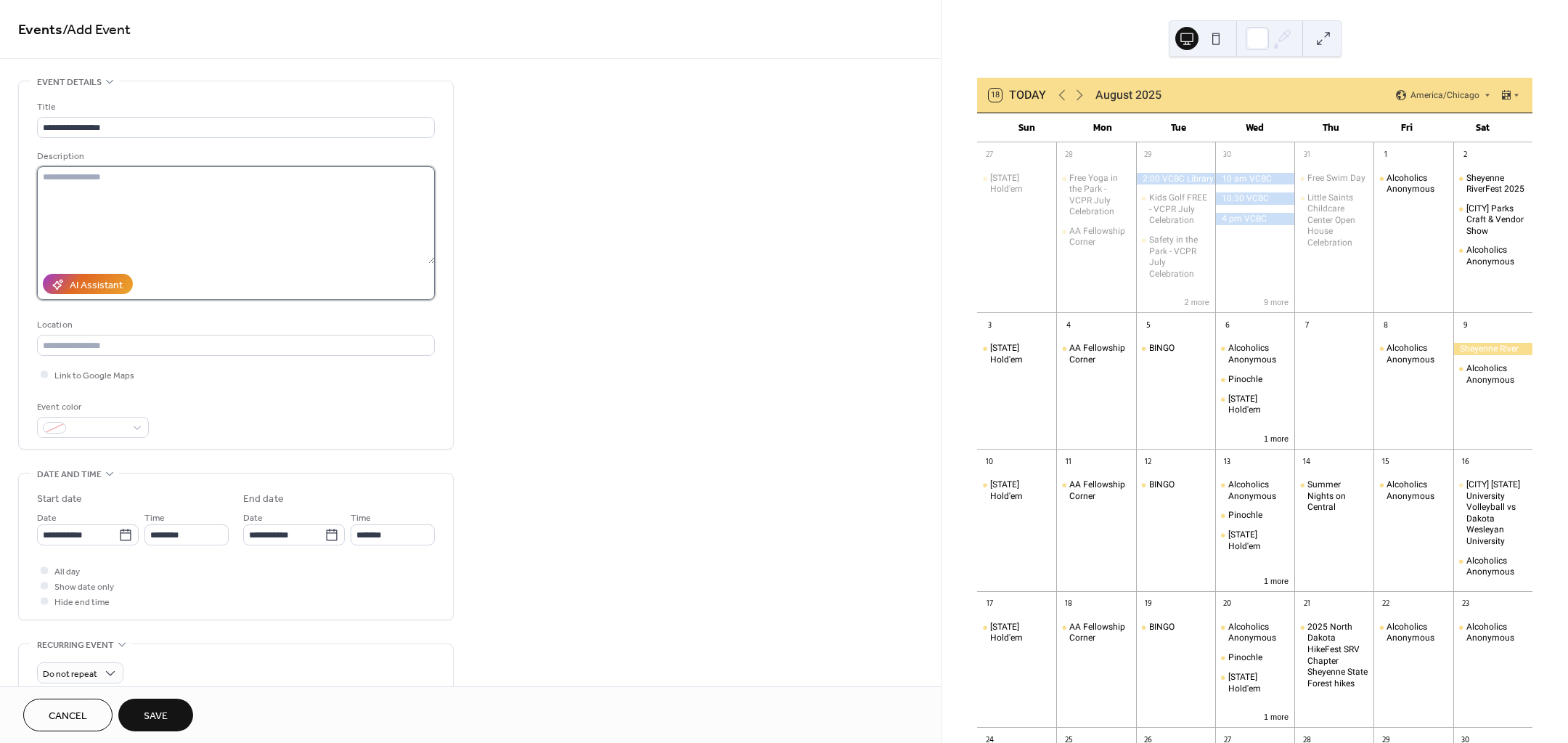 click at bounding box center [236, 215] 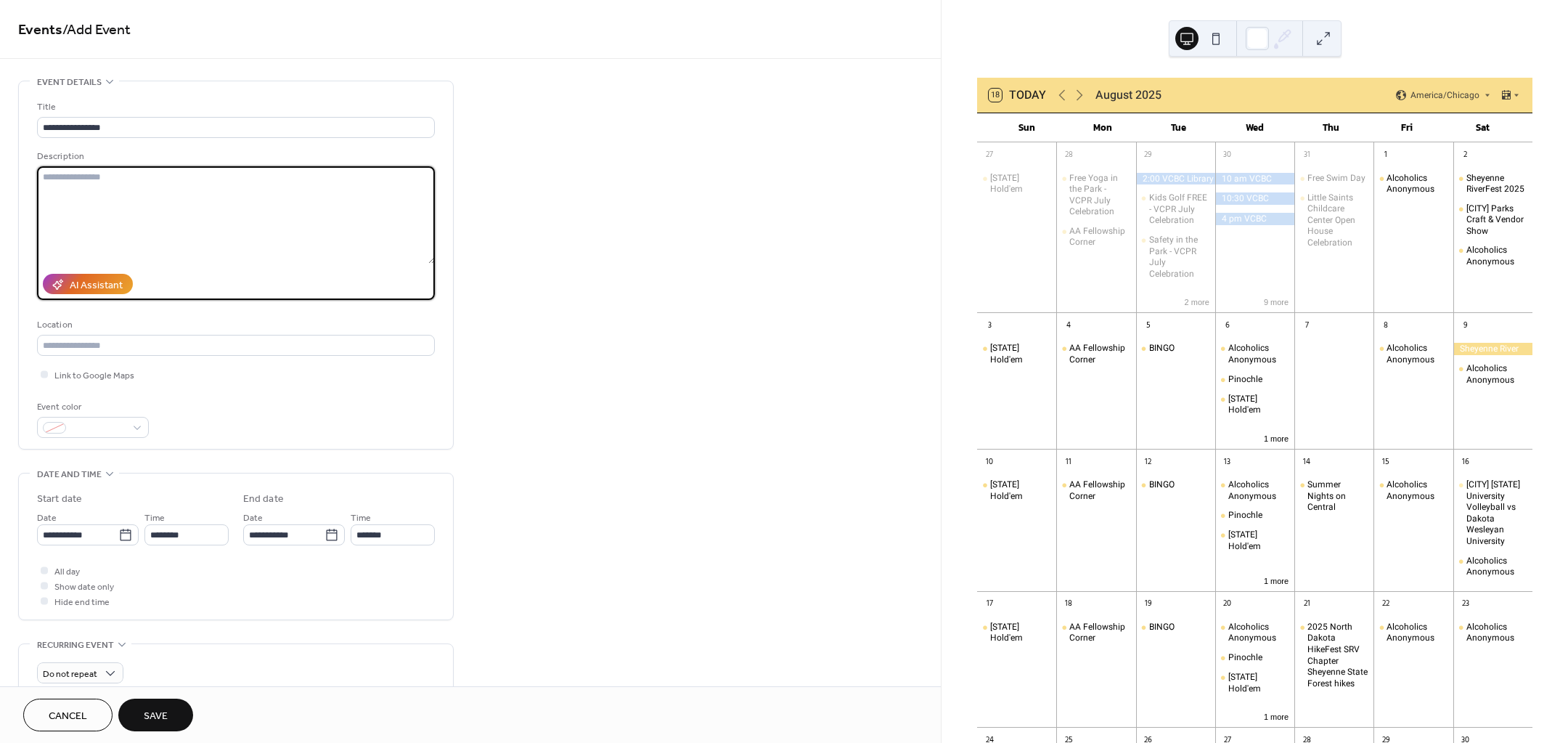 paste on "**********" 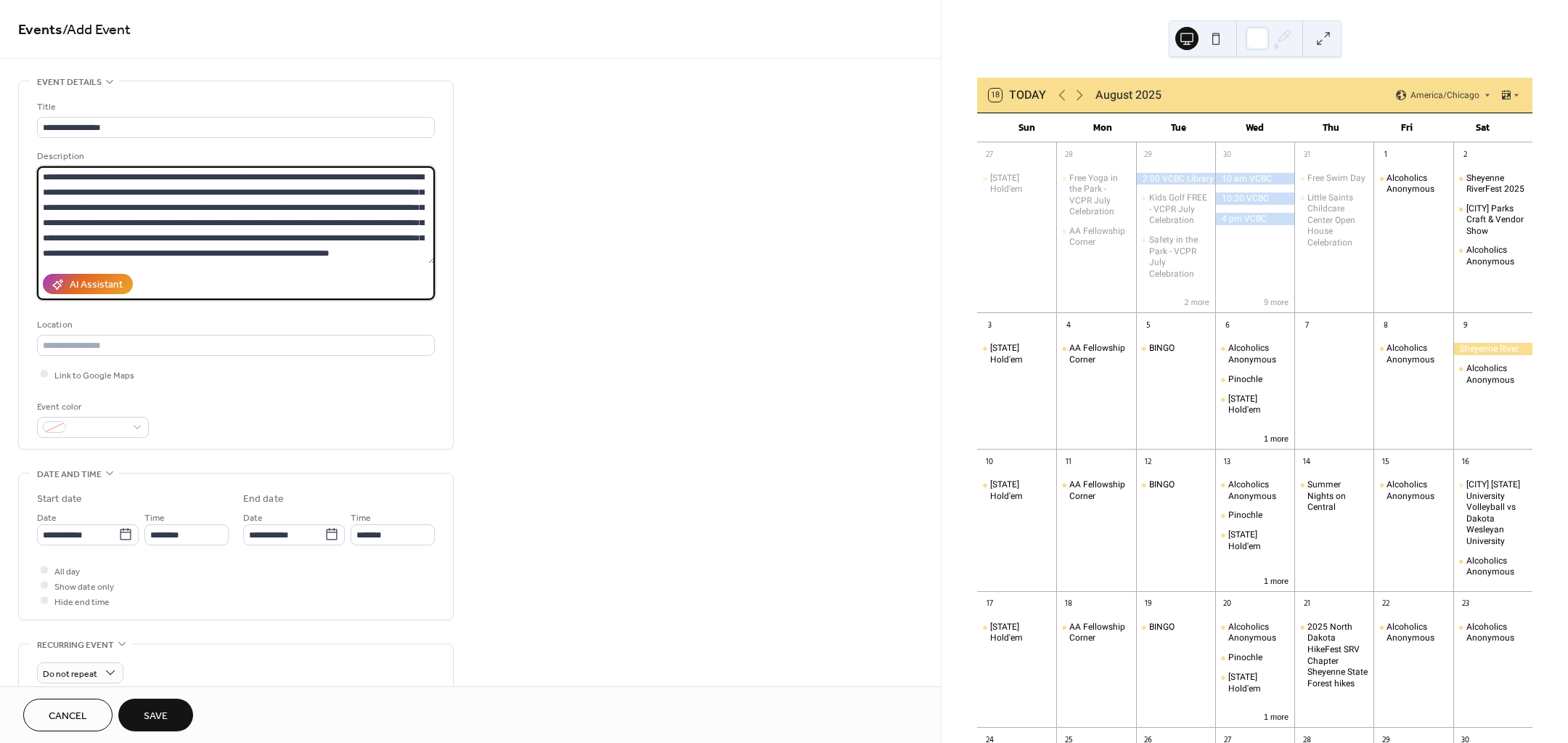 scroll, scrollTop: 28, scrollLeft: 0, axis: vertical 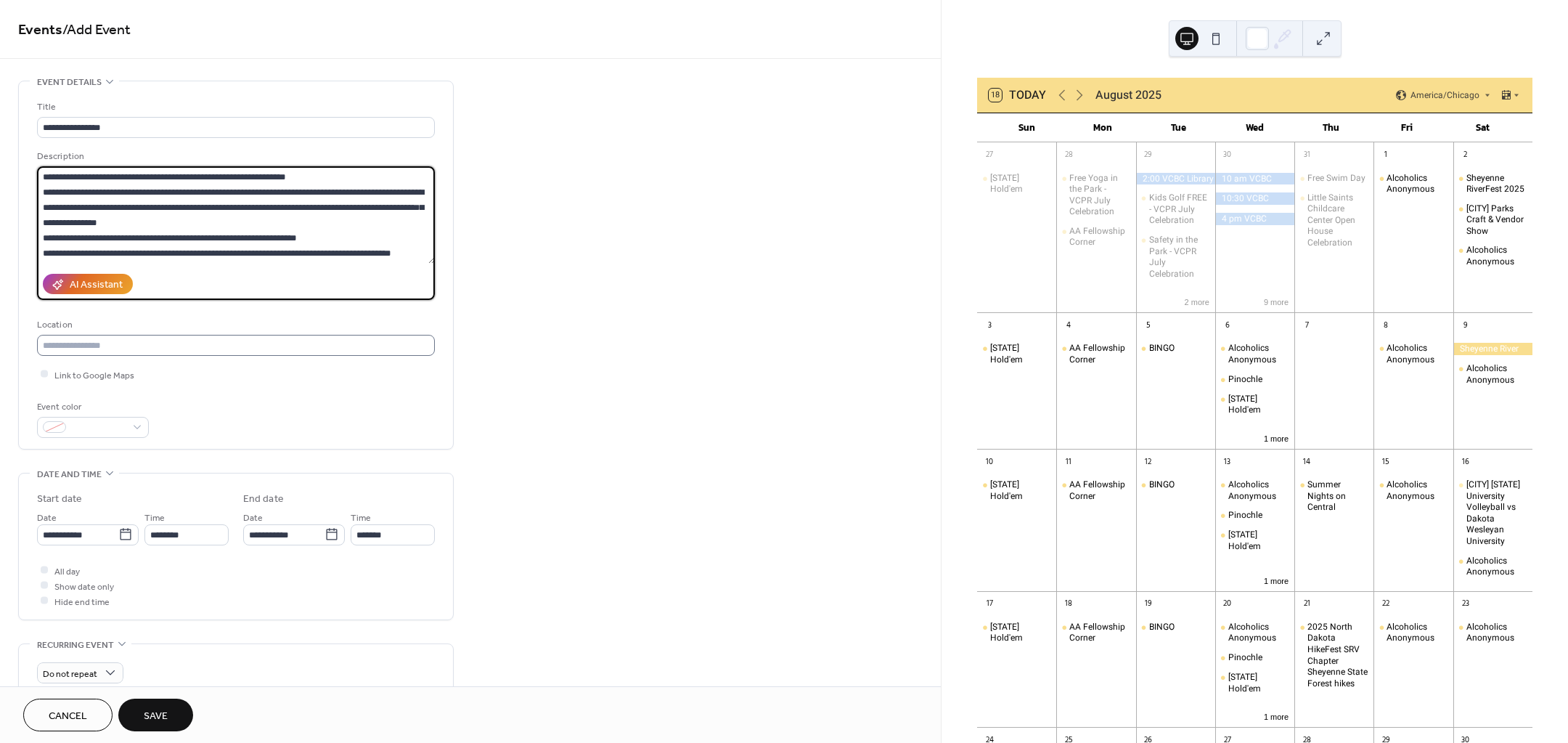 type on "**********" 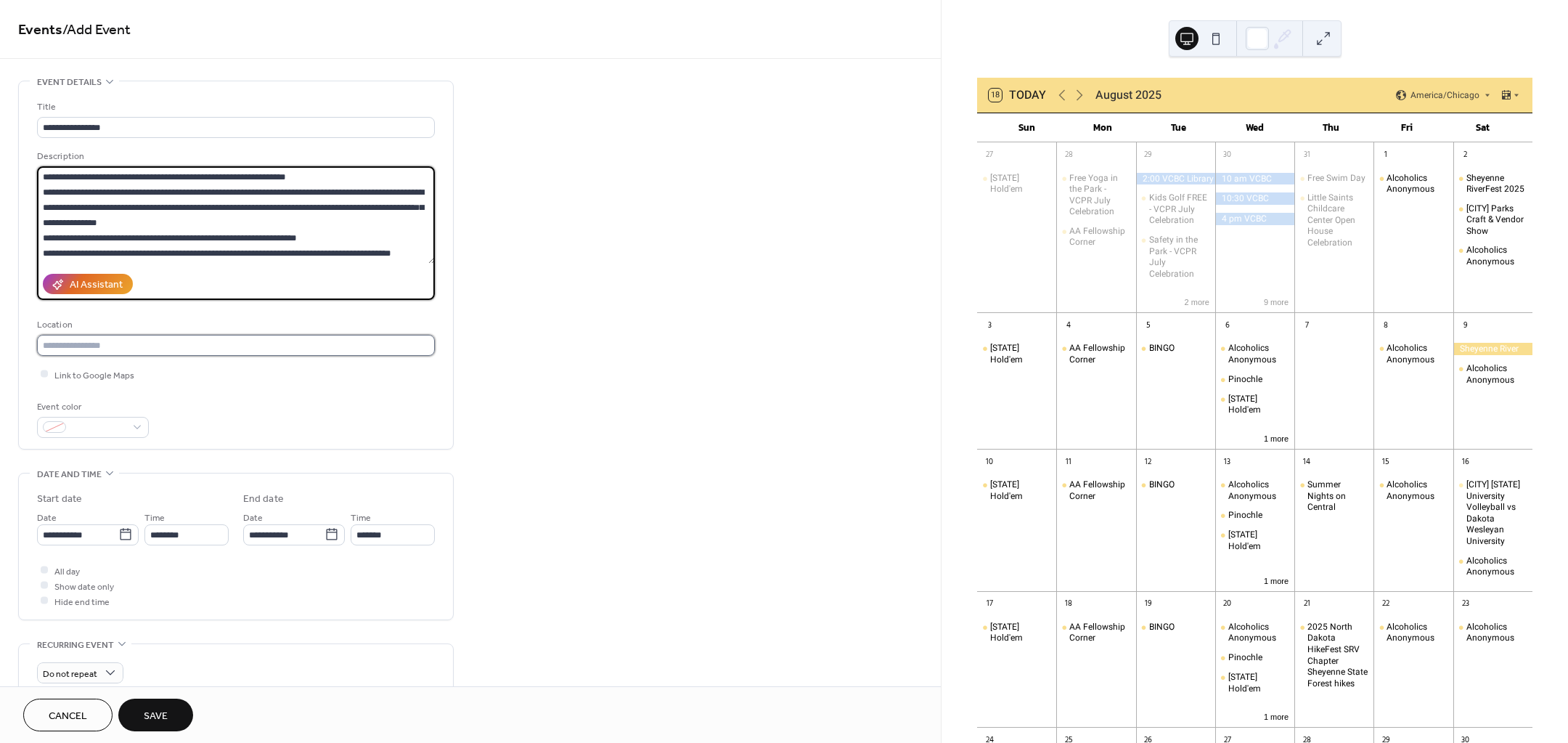 click at bounding box center (236, 345) 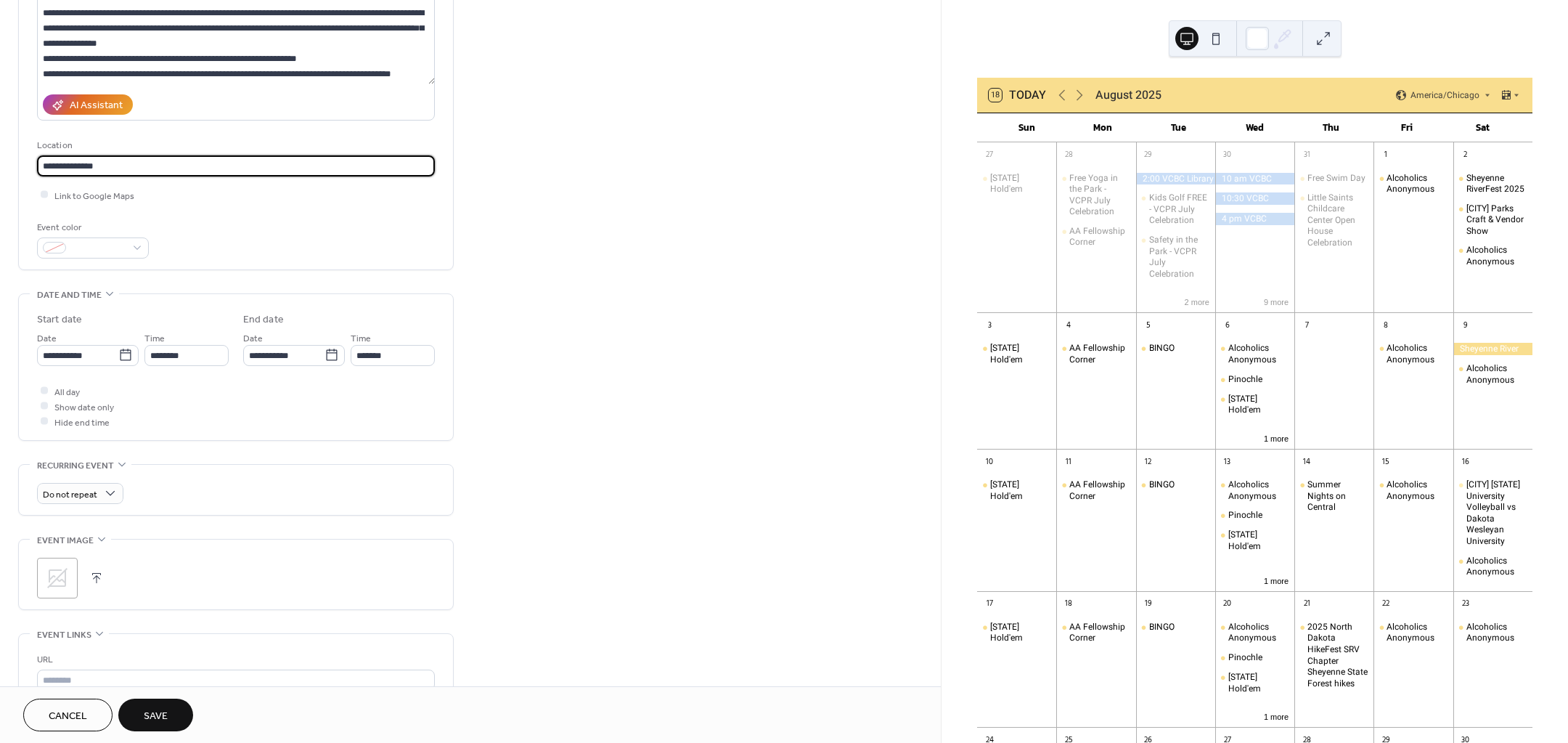 scroll, scrollTop: 182, scrollLeft: 0, axis: vertical 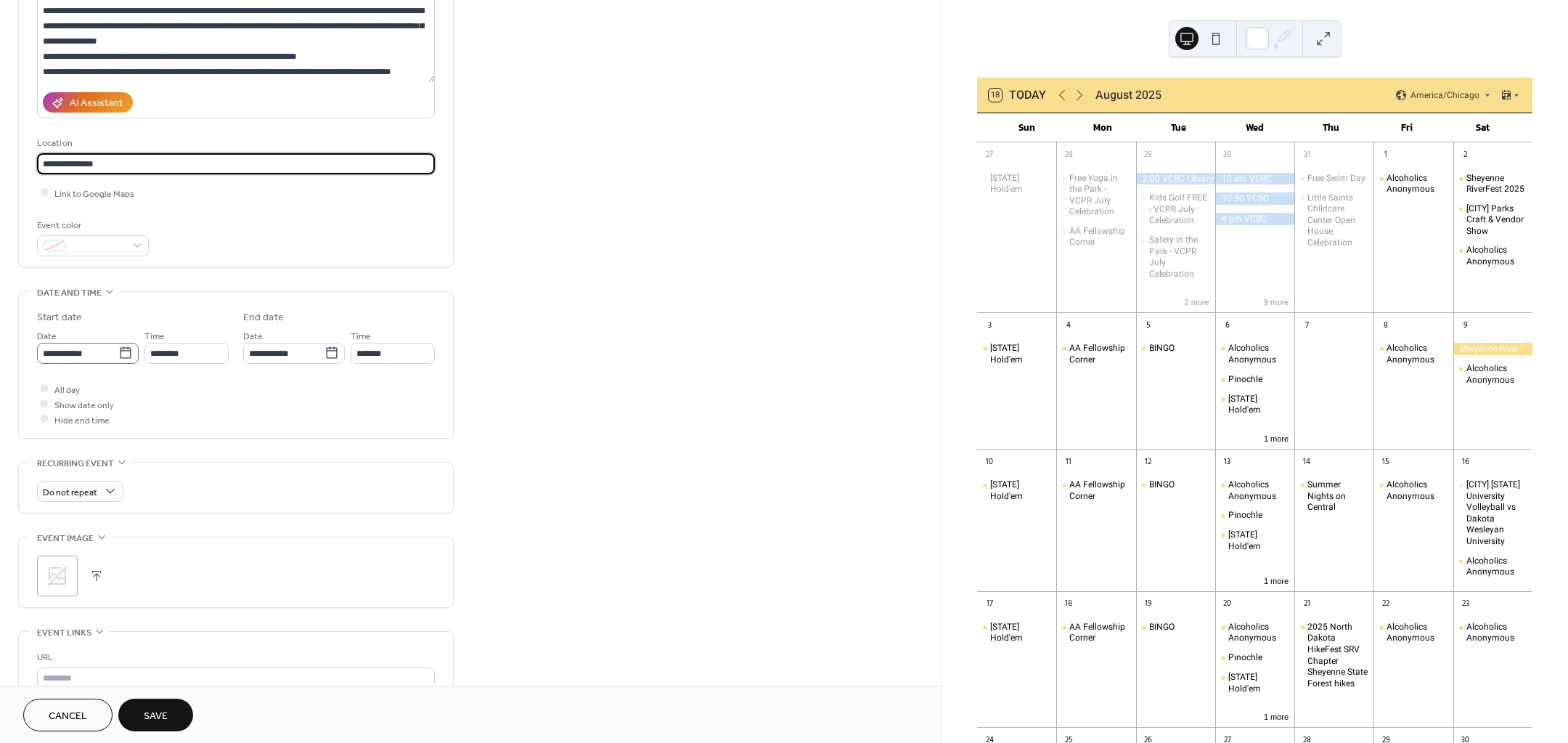 type on "**********" 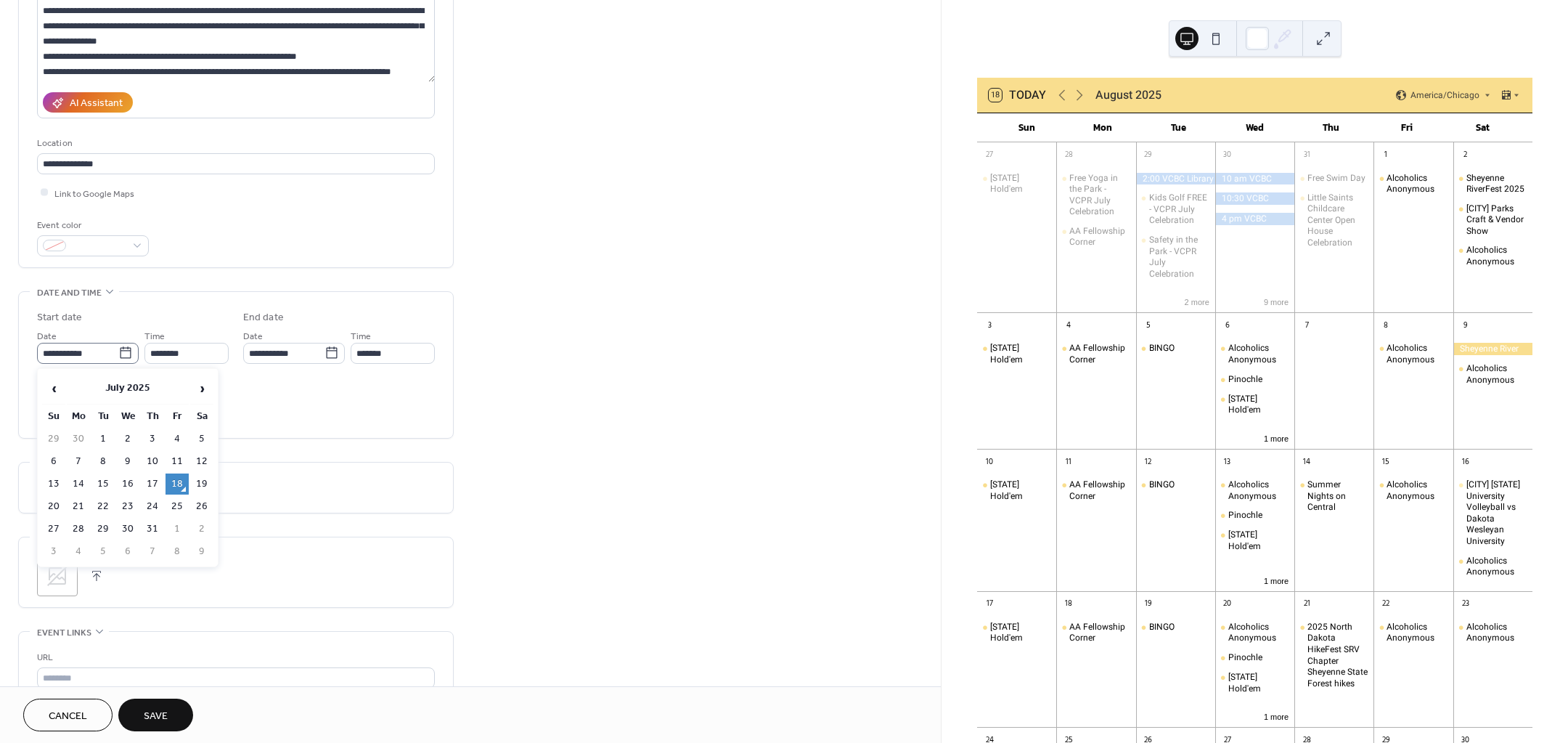 click 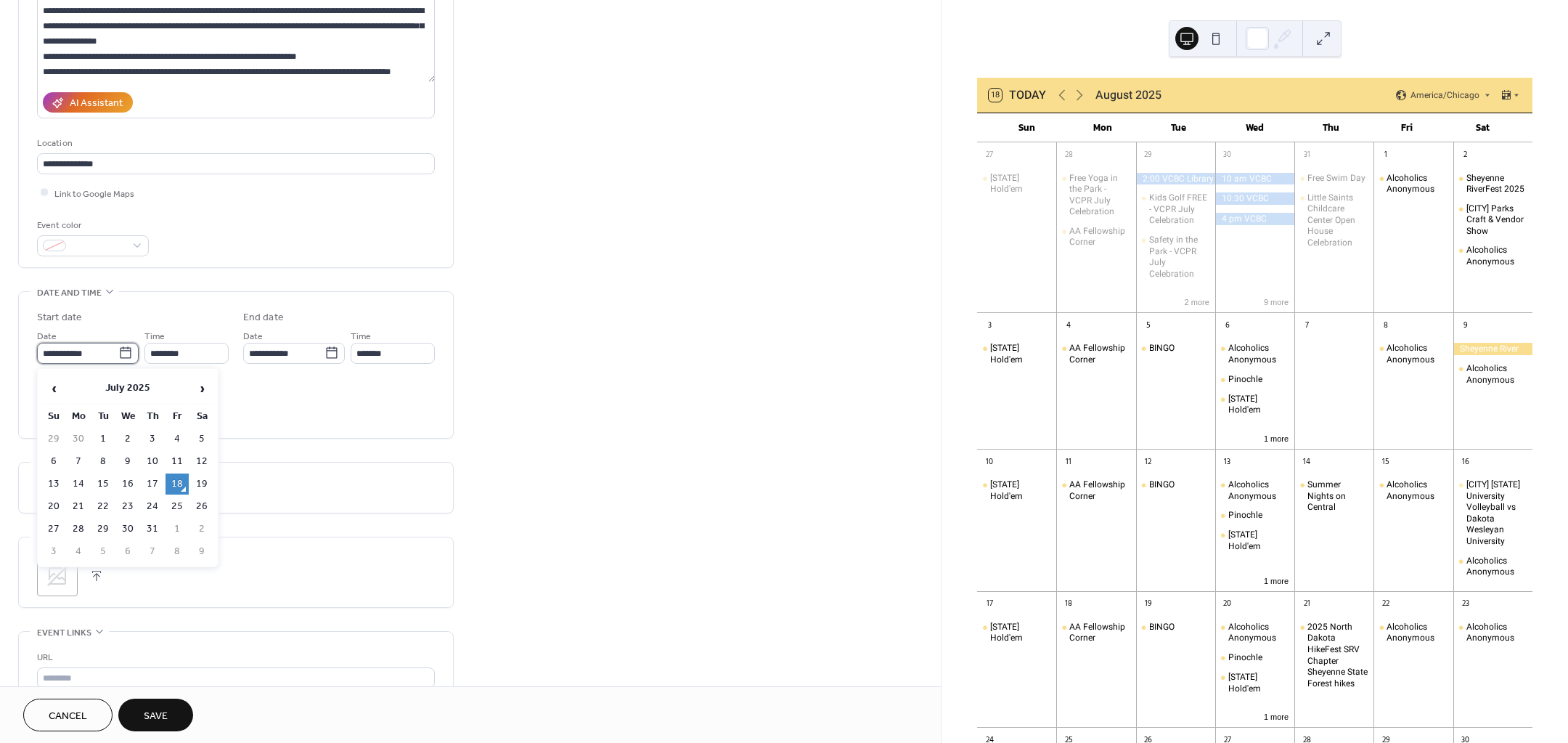 click on "**********" at bounding box center (78, 353) 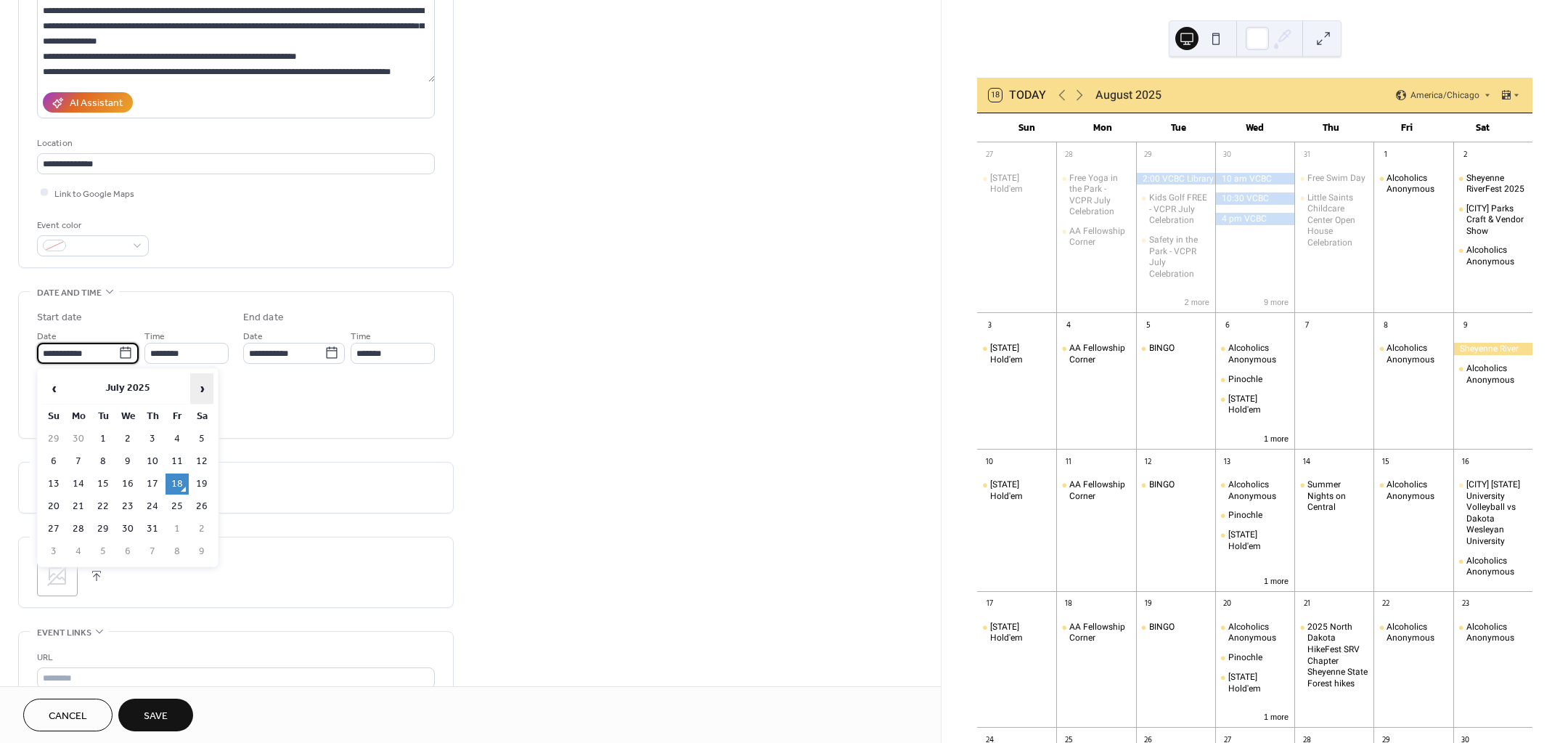 click on "›" at bounding box center (202, 389) 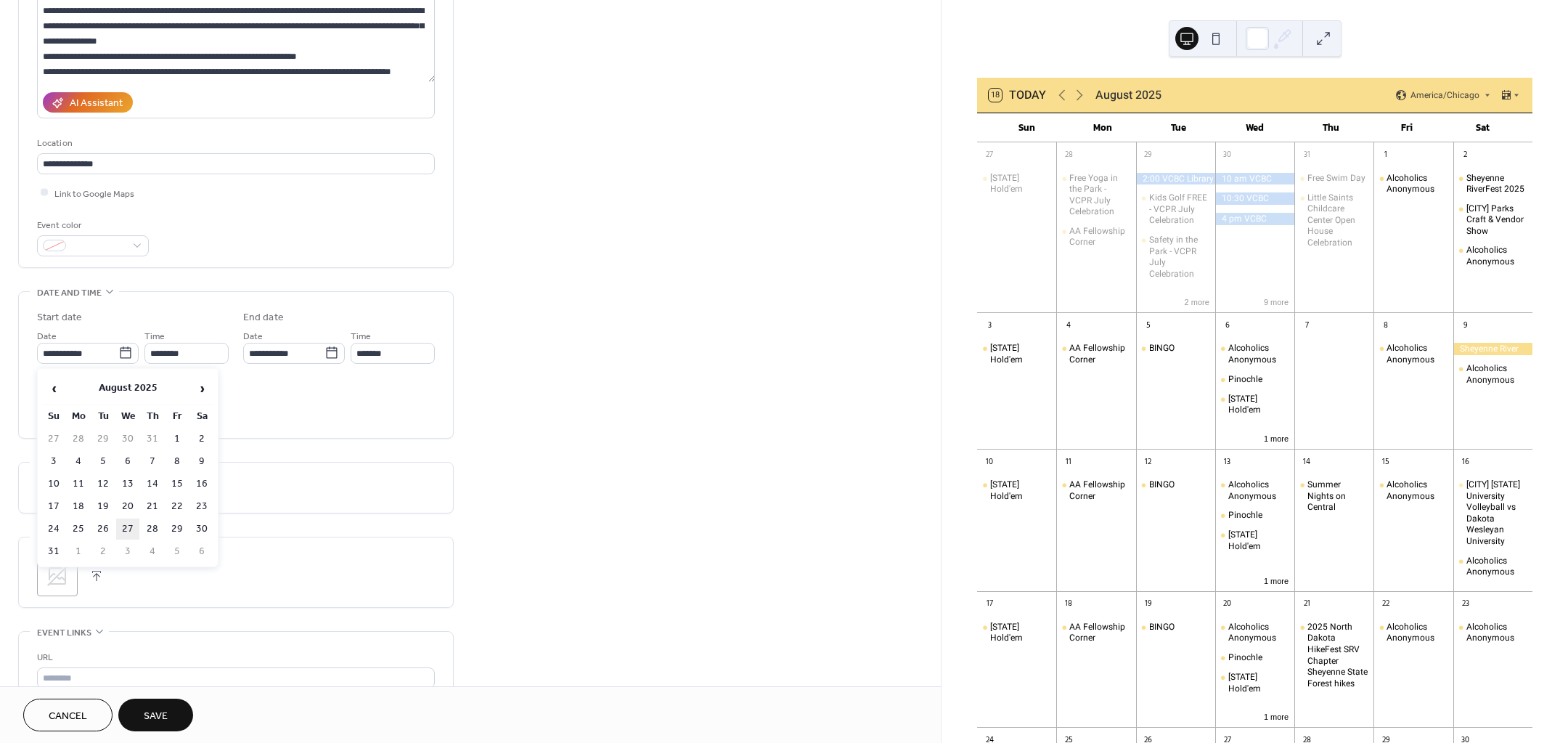 click on "27" at bounding box center (128, 529) 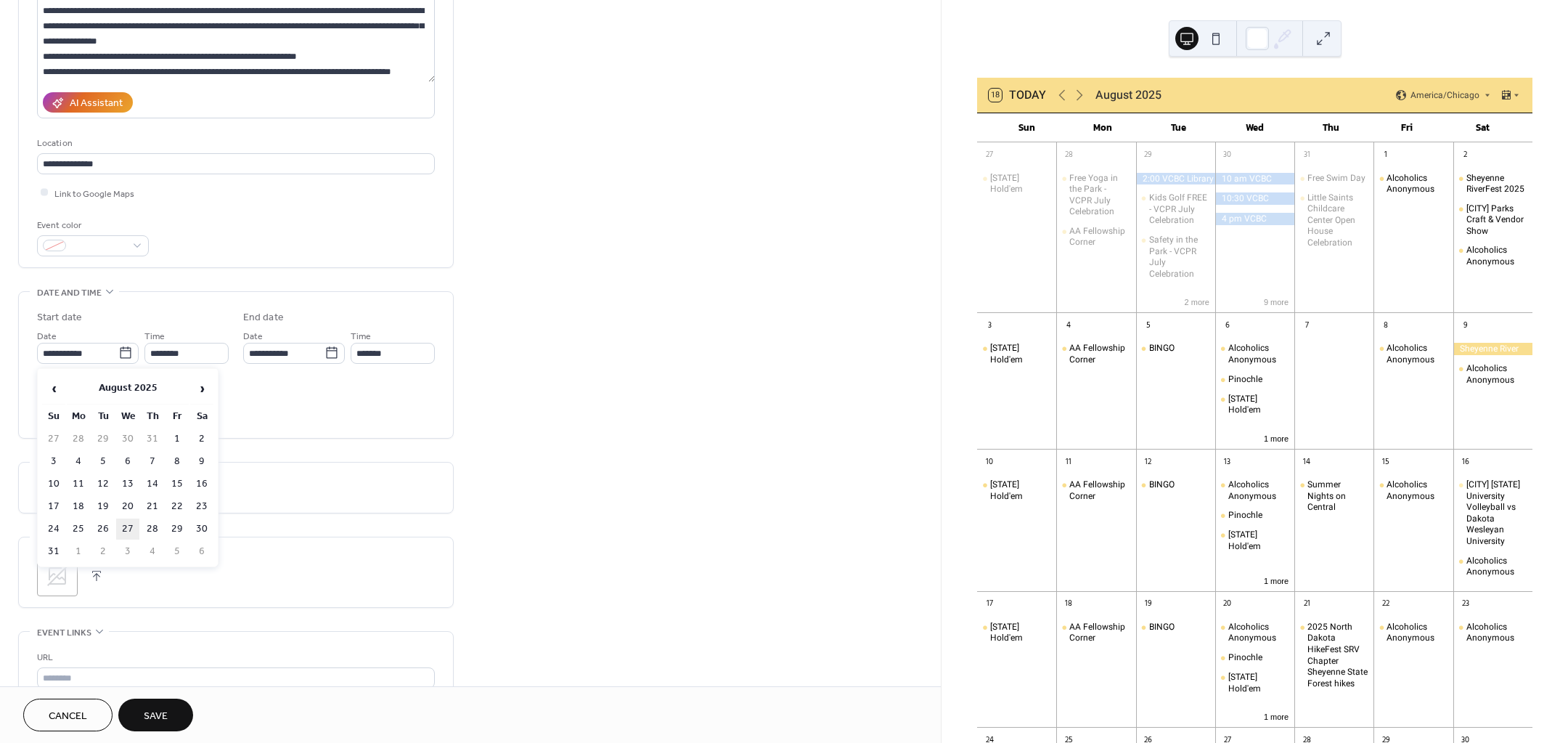 type on "**********" 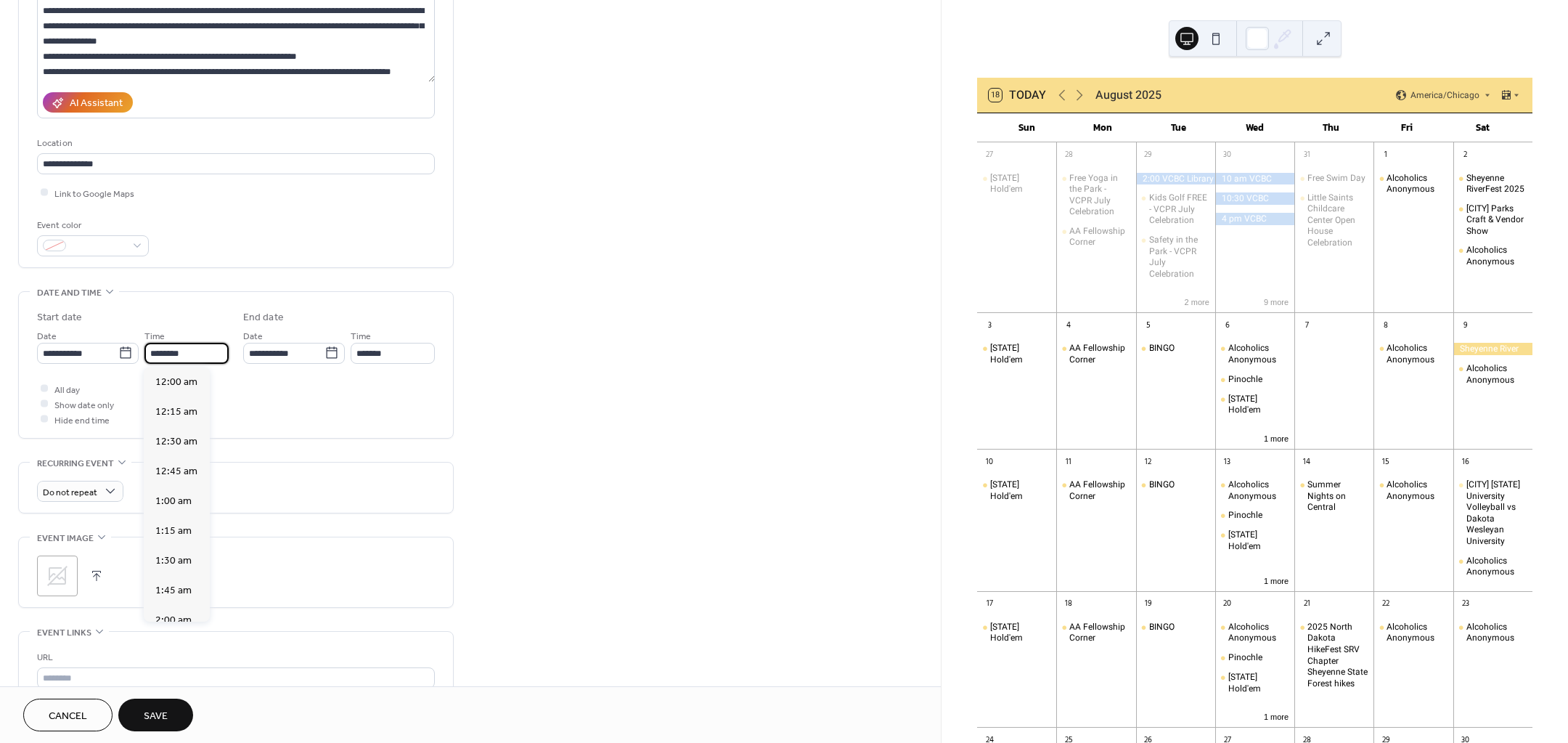 click on "********" at bounding box center [187, 353] 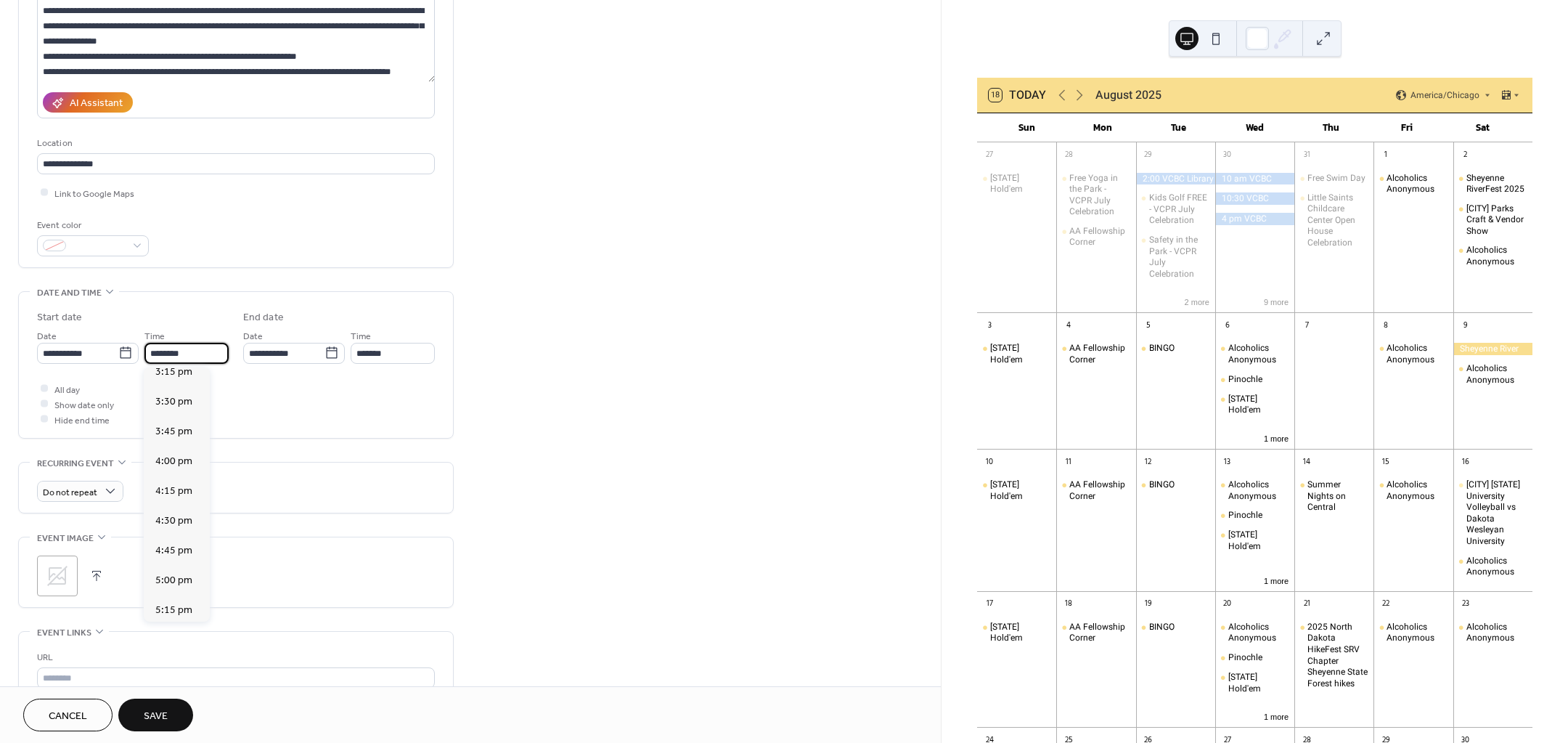 scroll, scrollTop: 1830, scrollLeft: 0, axis: vertical 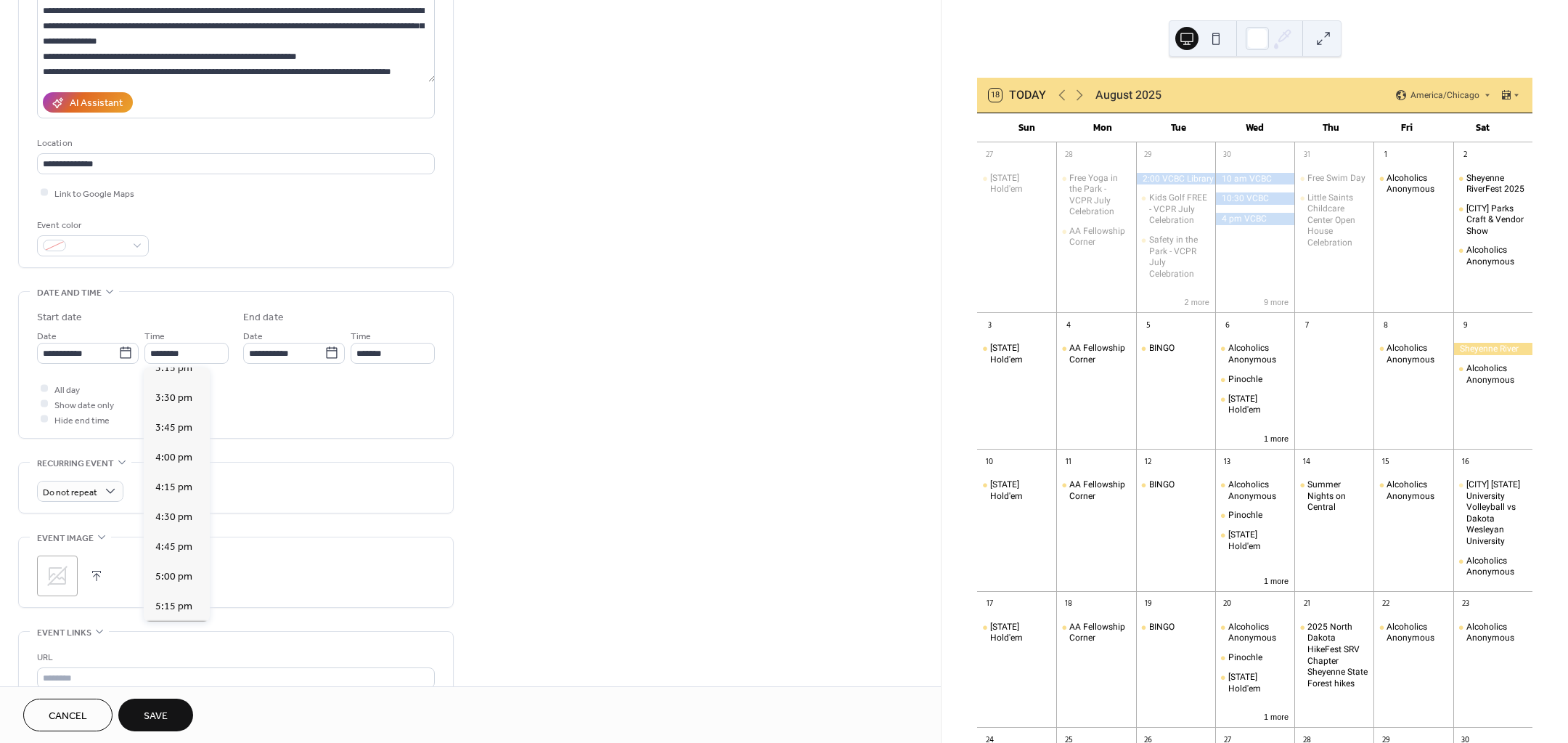click on "5:30 pm" at bounding box center [173, 636] 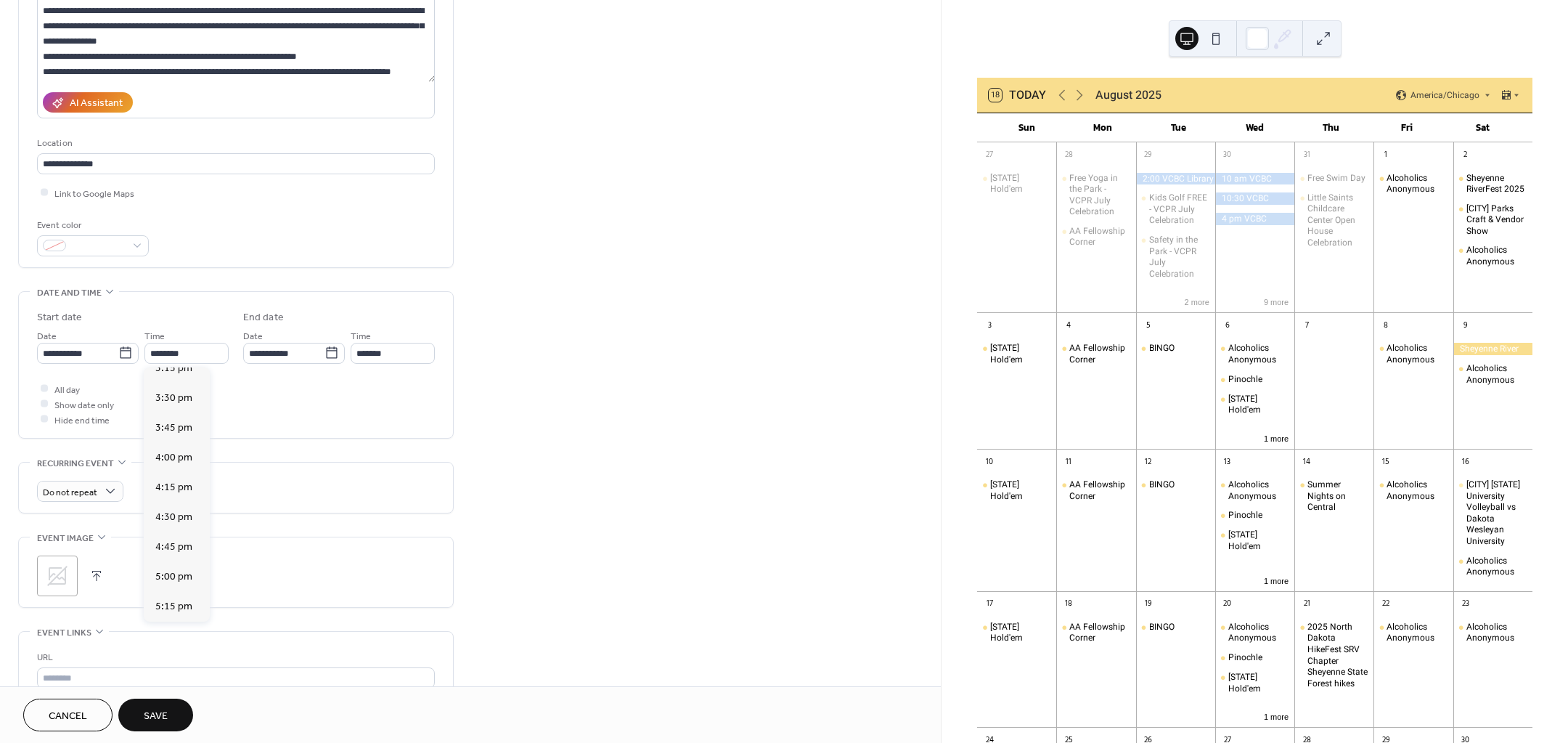 type on "*******" 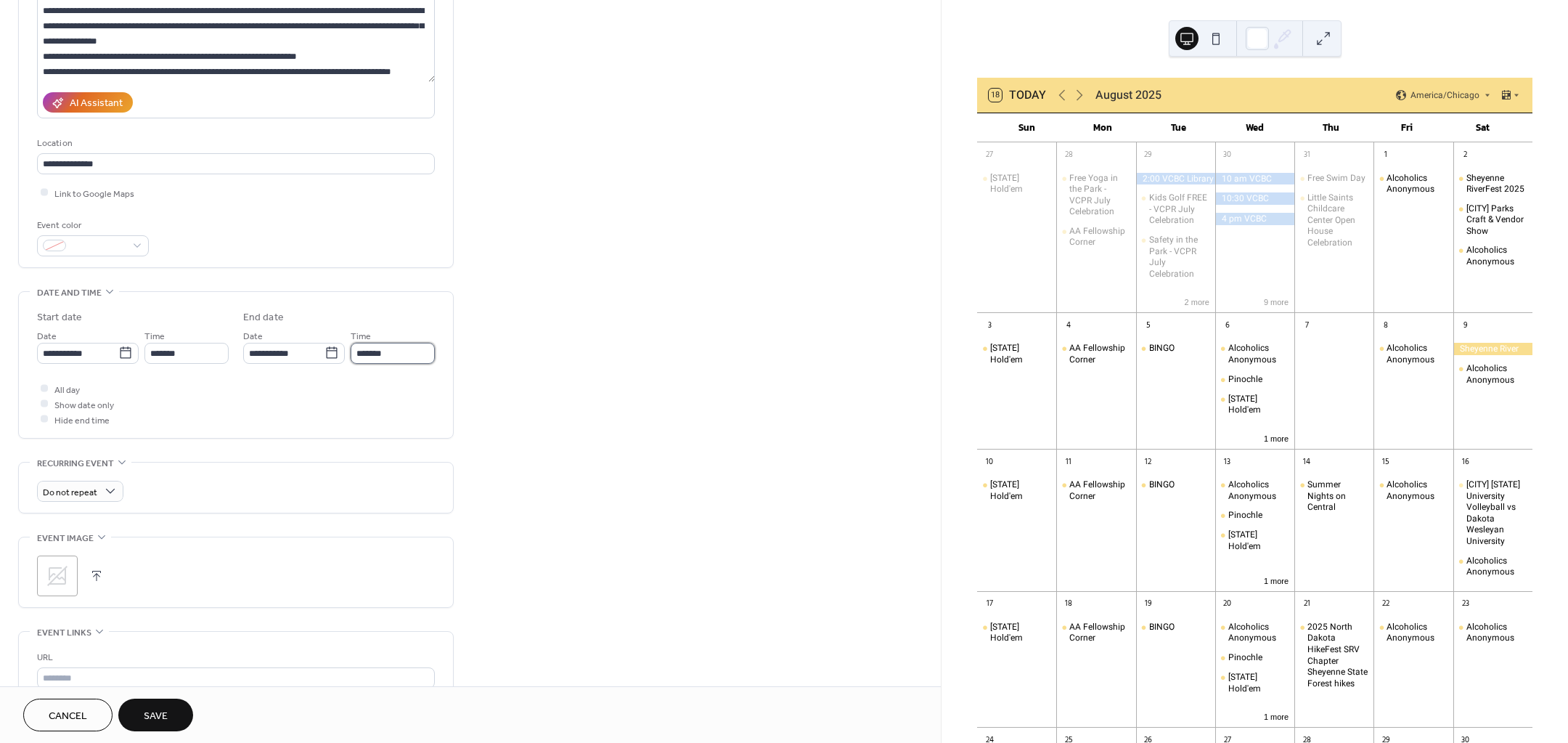 click on "*******" at bounding box center (393, 353) 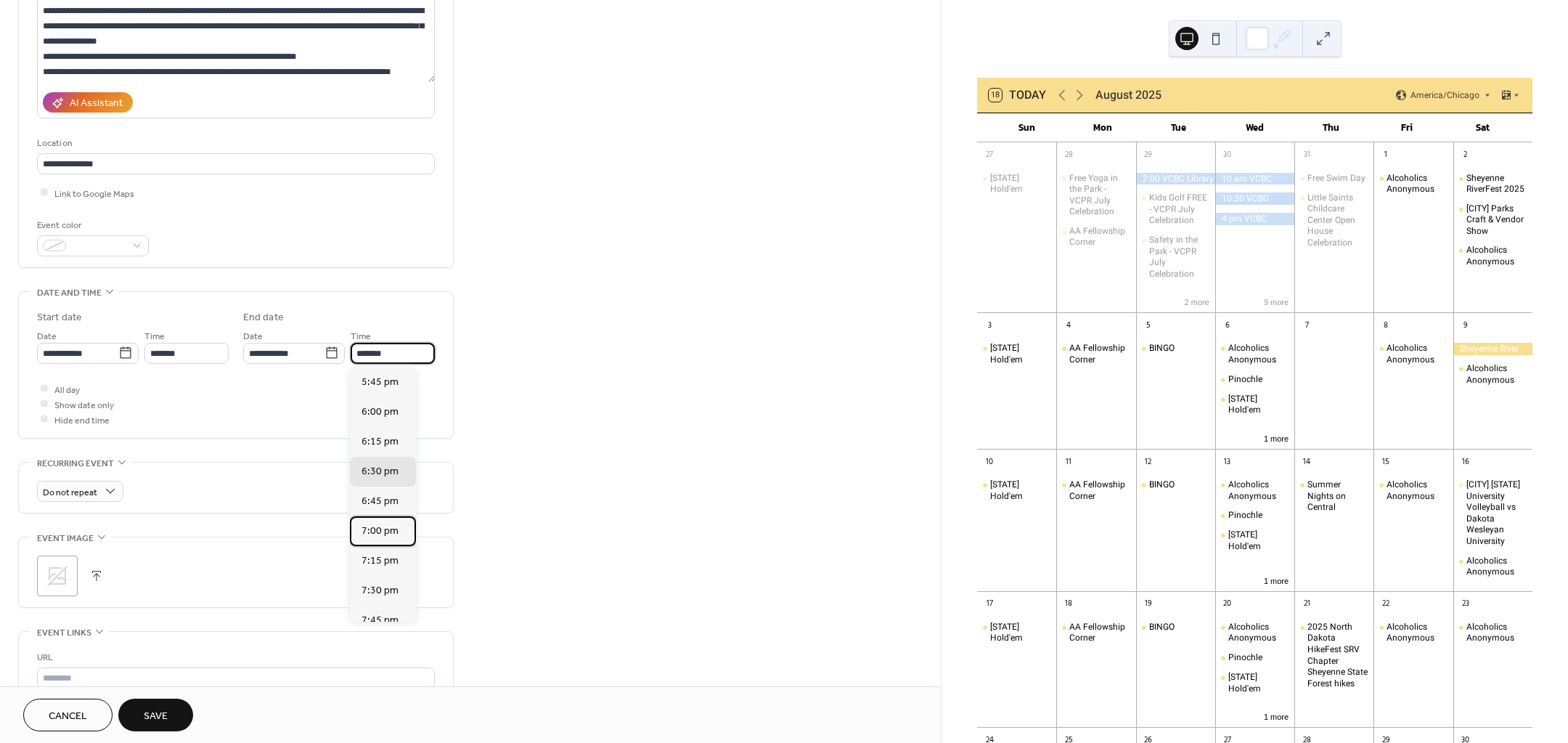 click on "7:00 pm" at bounding box center (380, 530) 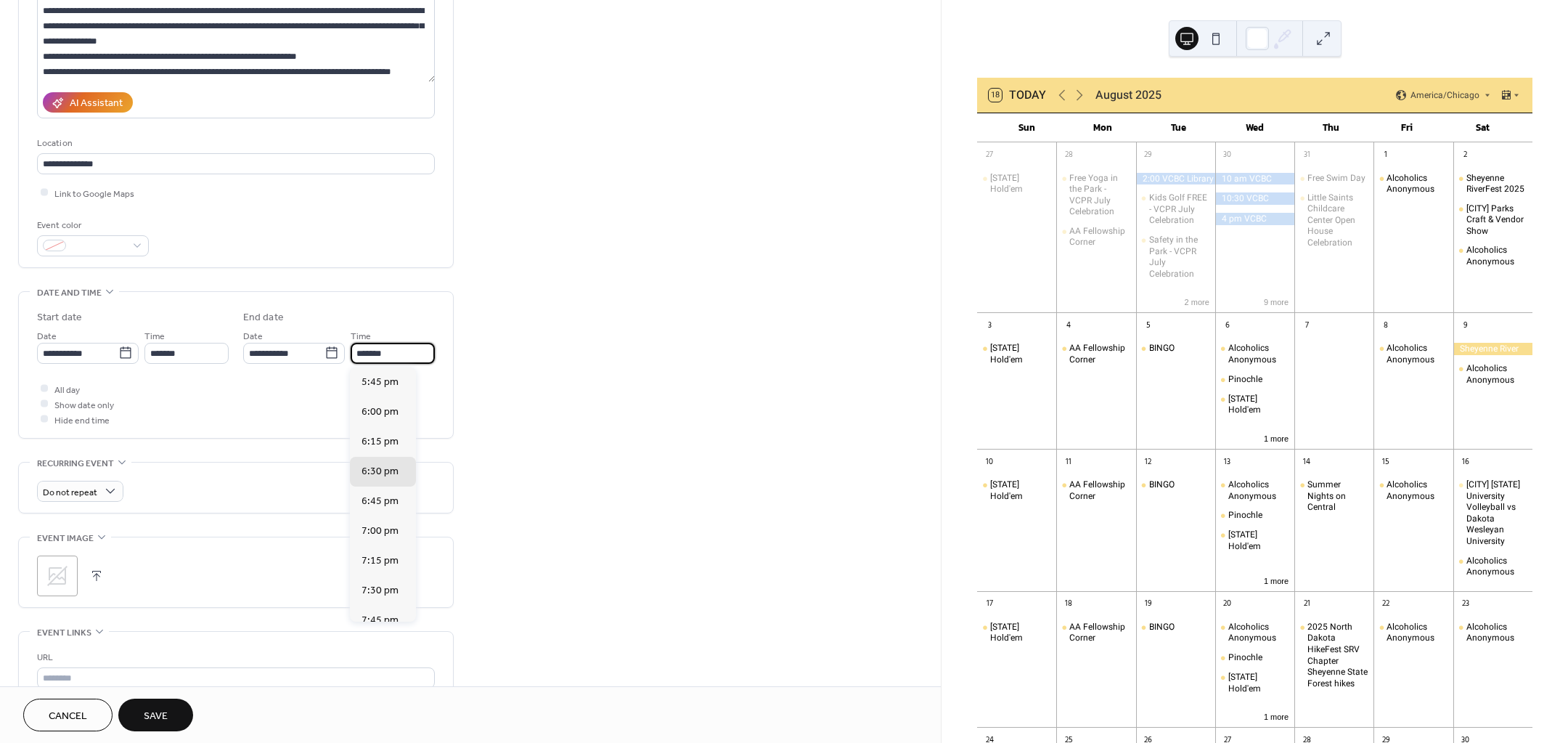 type on "*******" 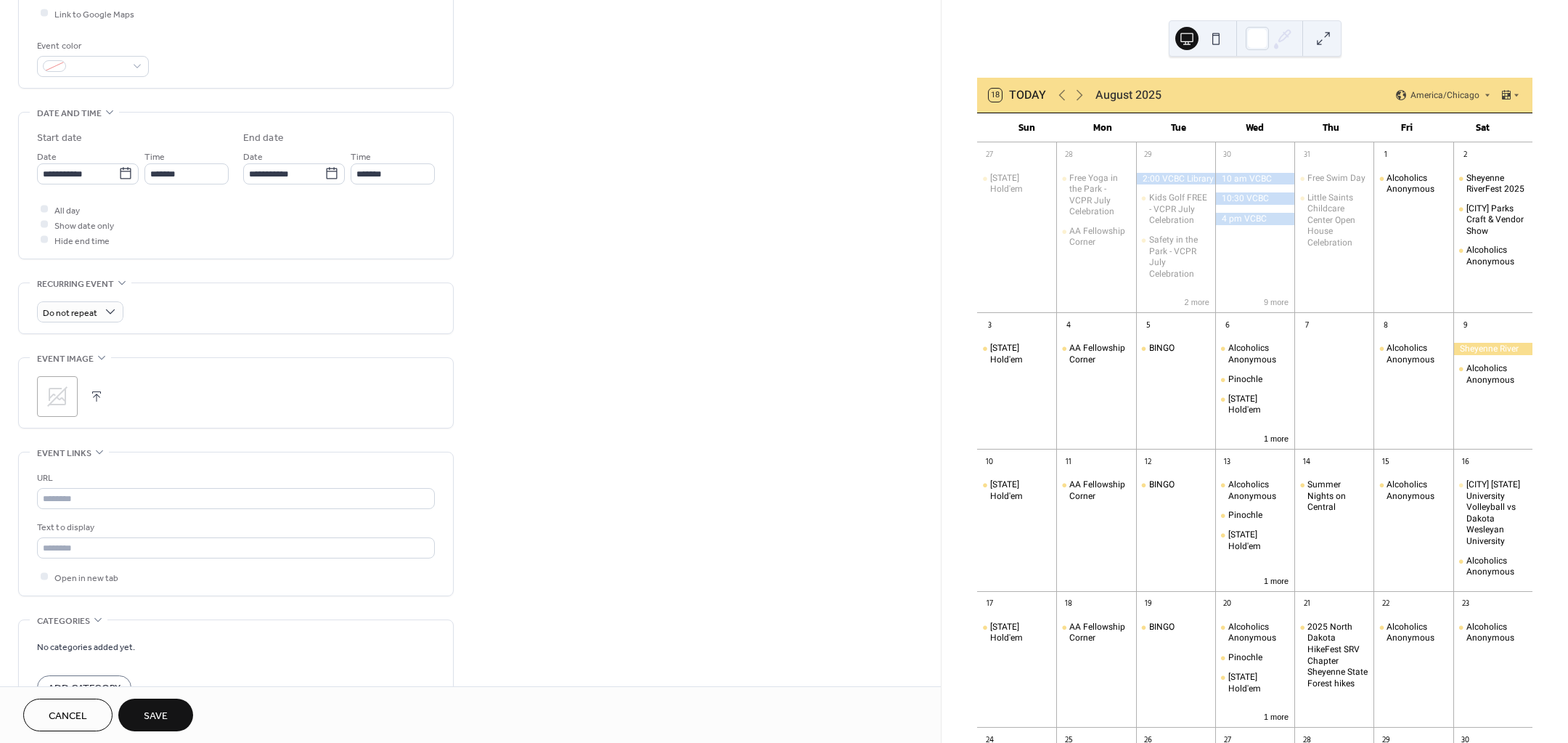 scroll, scrollTop: 363, scrollLeft: 0, axis: vertical 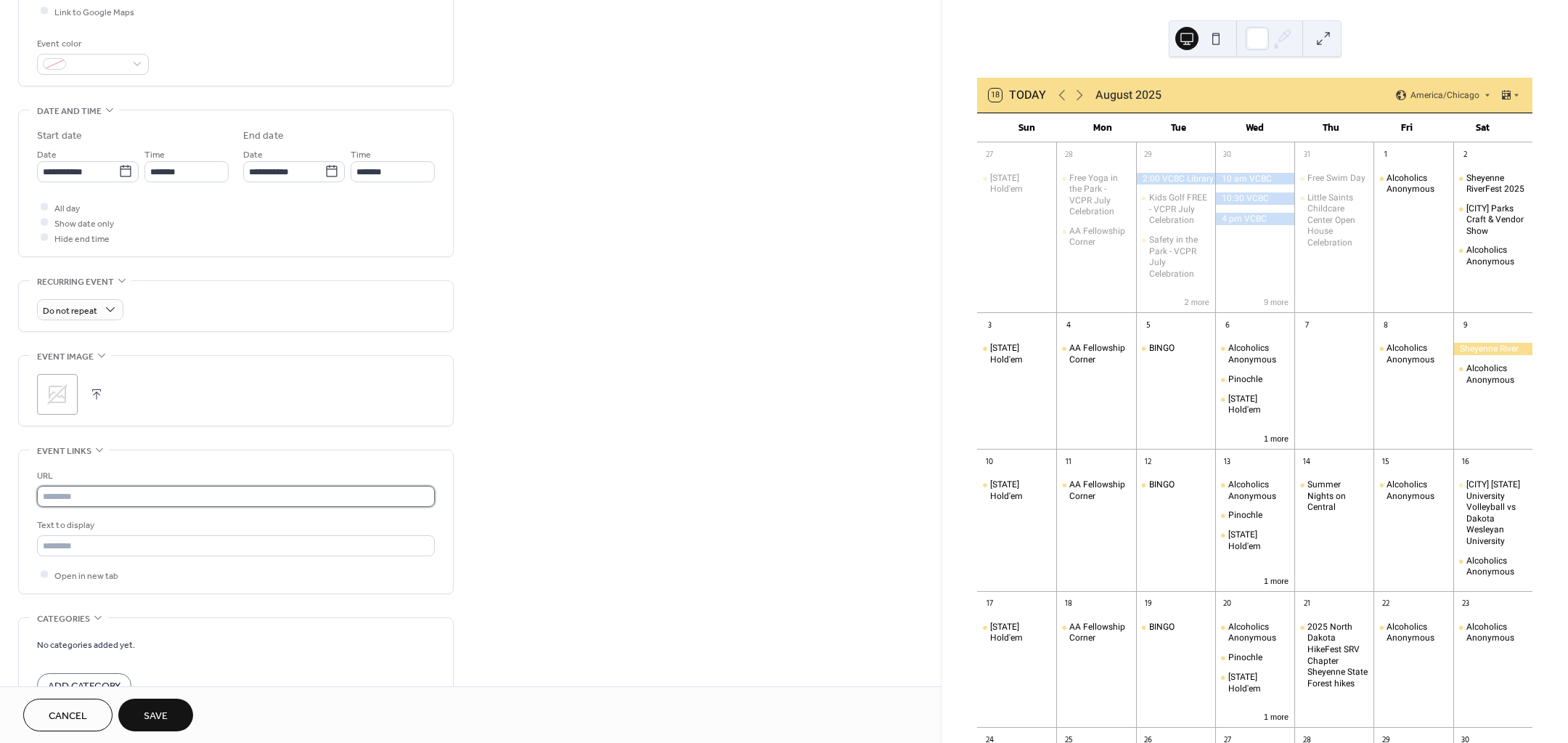 click at bounding box center (236, 496) 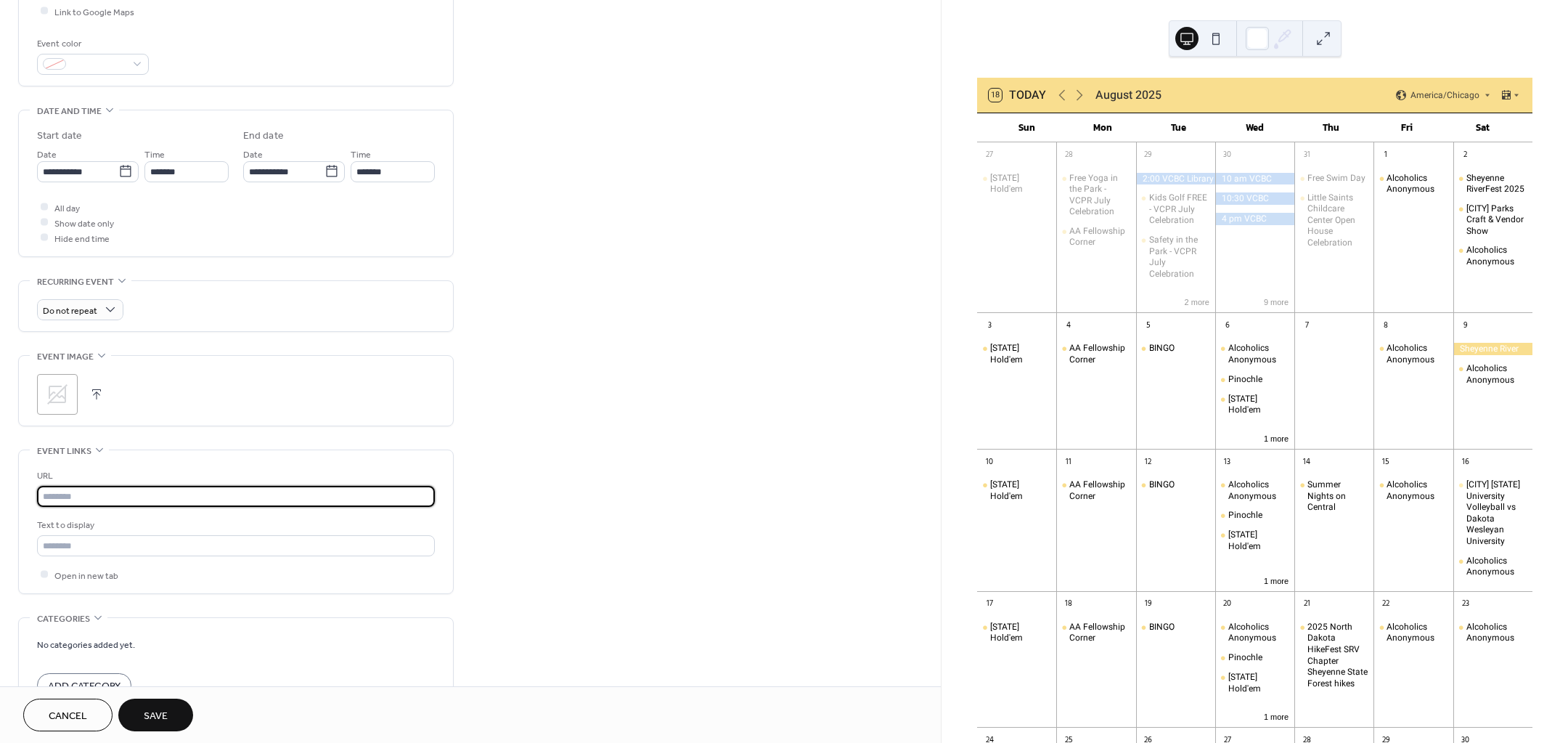 paste on "**********" 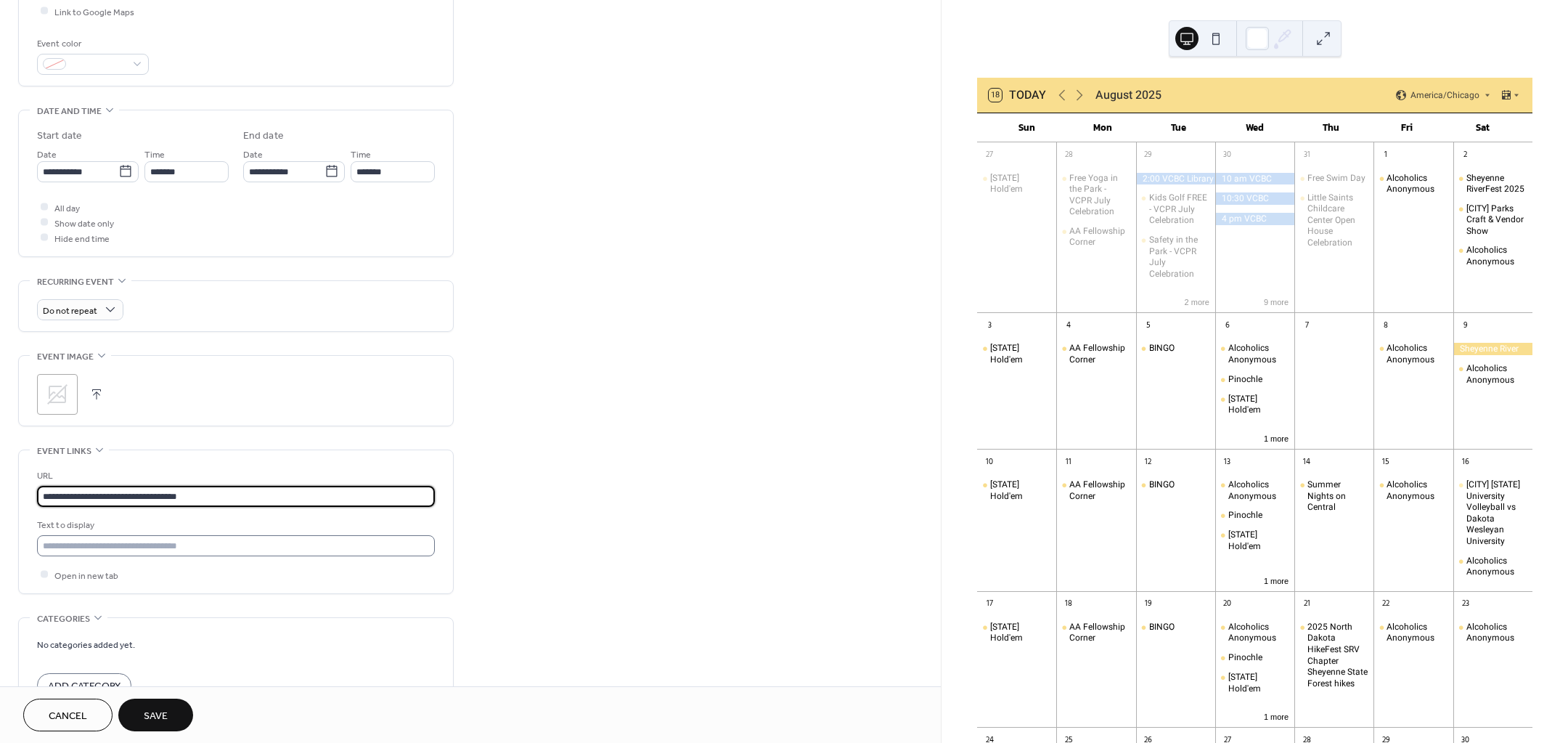 type on "**********" 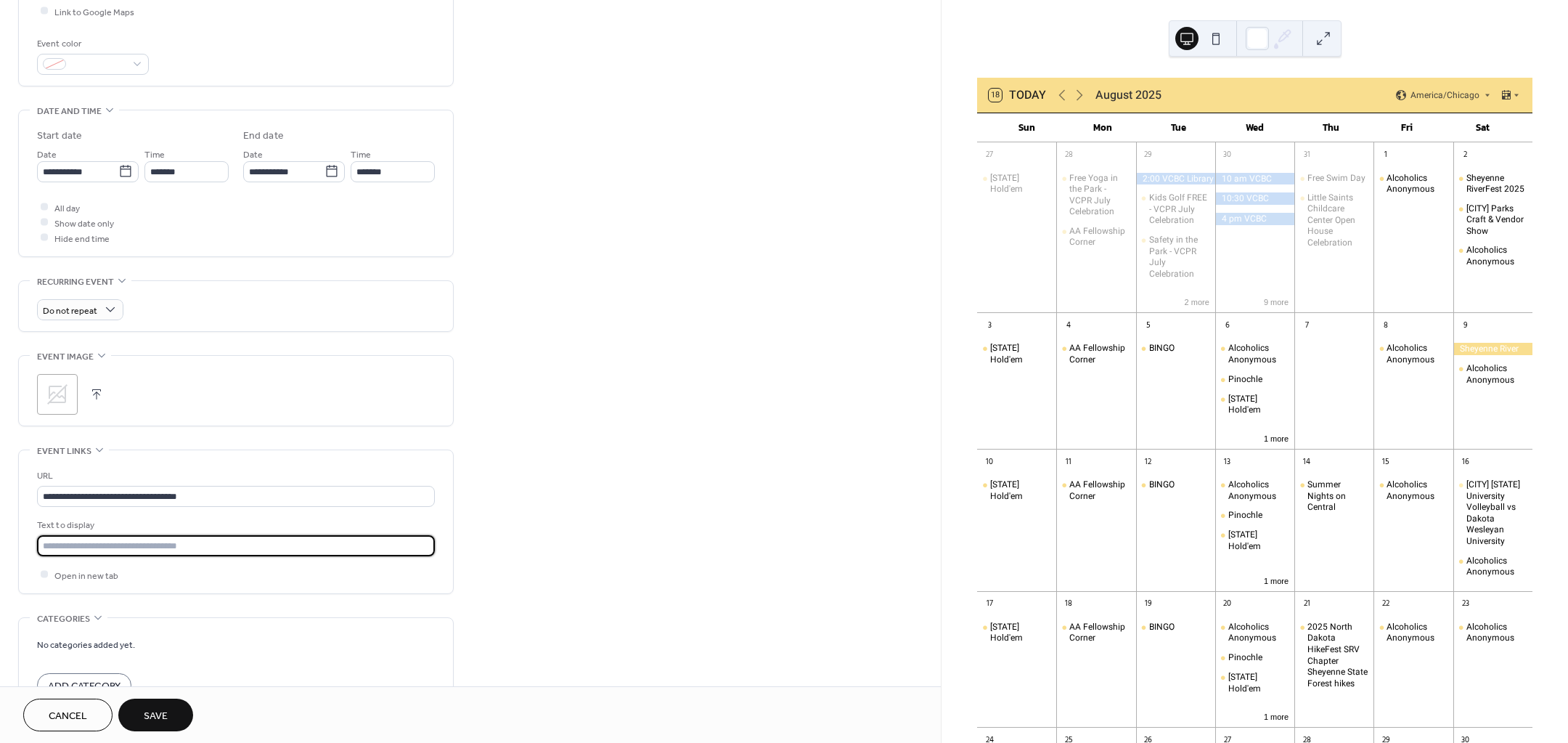 click at bounding box center [236, 545] 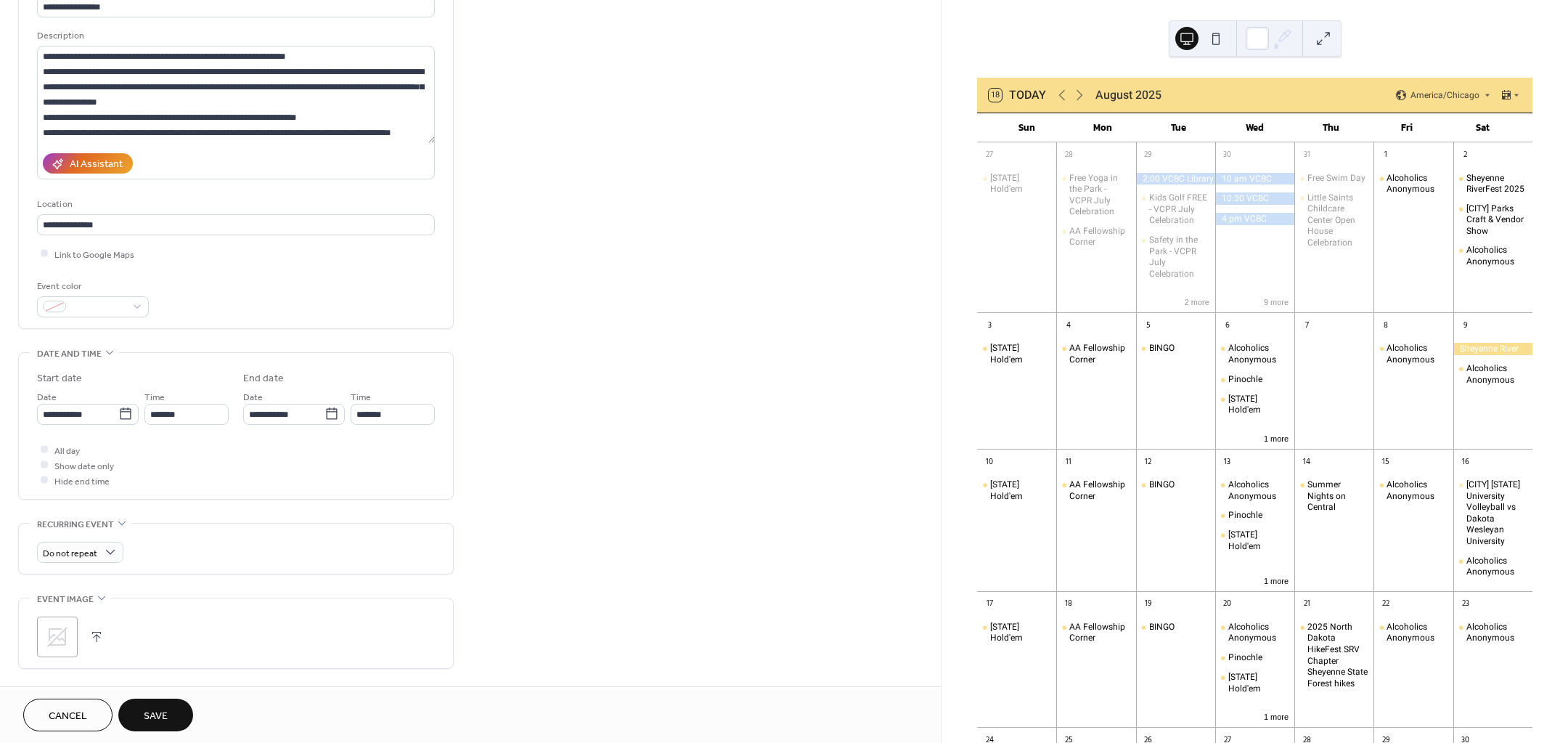 scroll, scrollTop: 0, scrollLeft: 0, axis: both 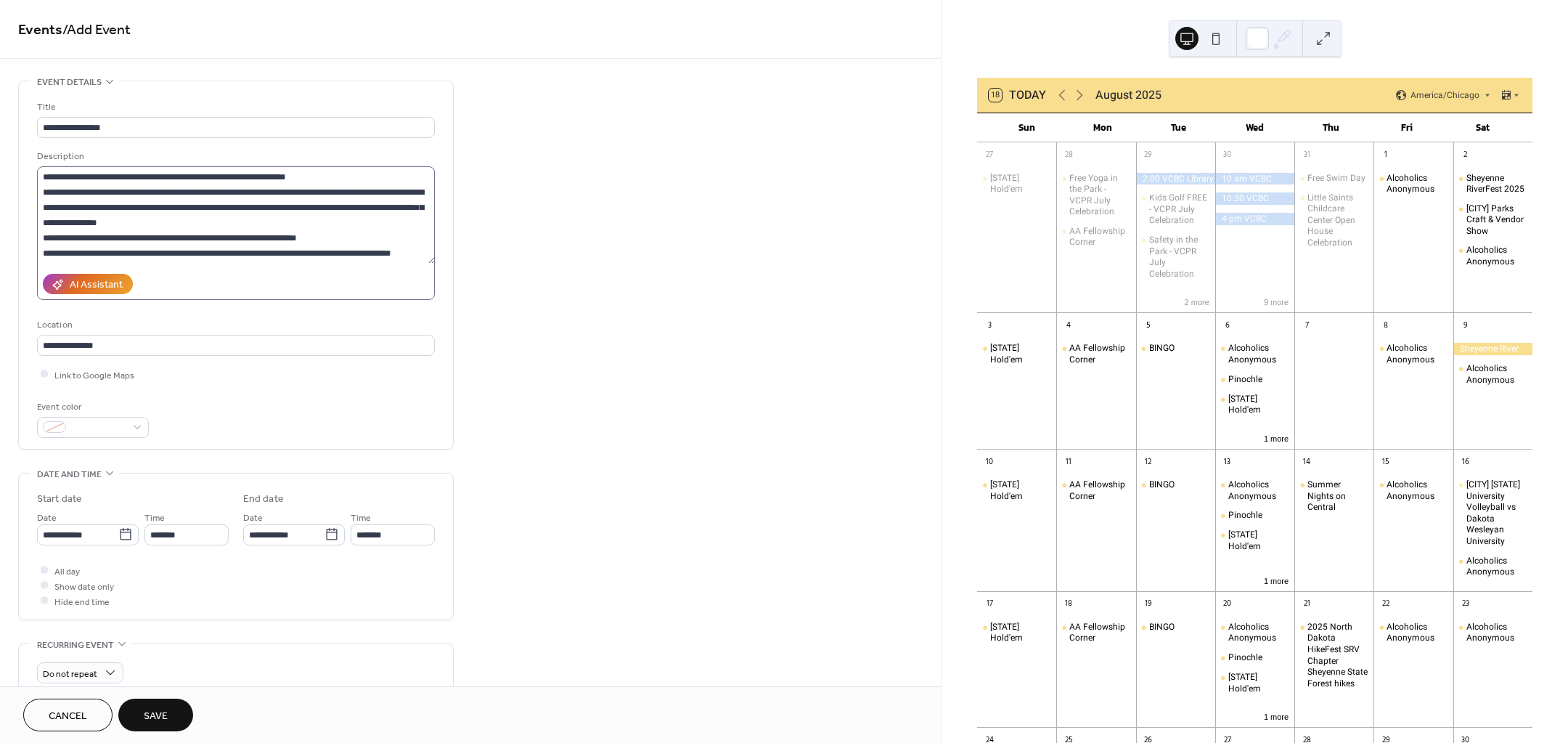 type on "**********" 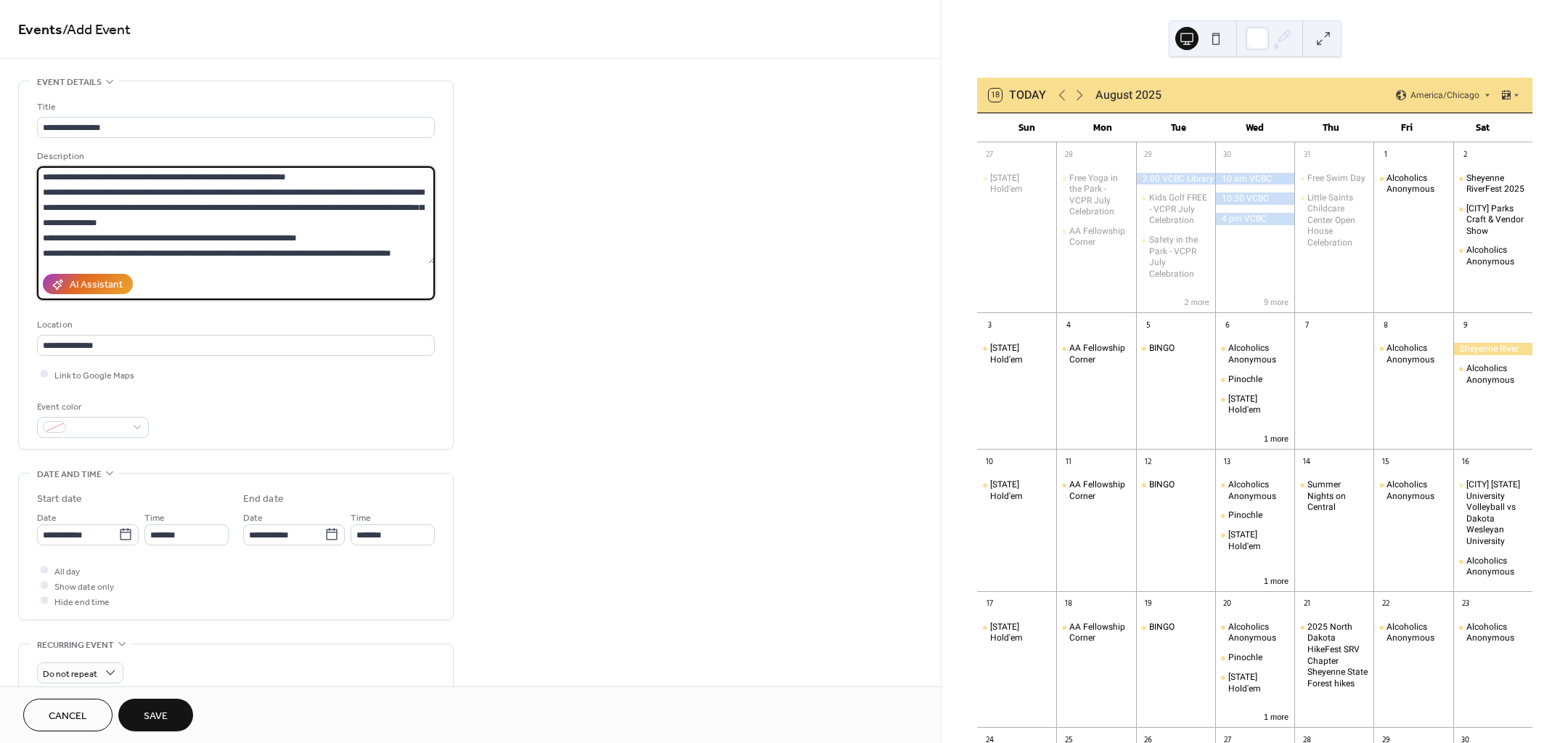 click at bounding box center [236, 215] 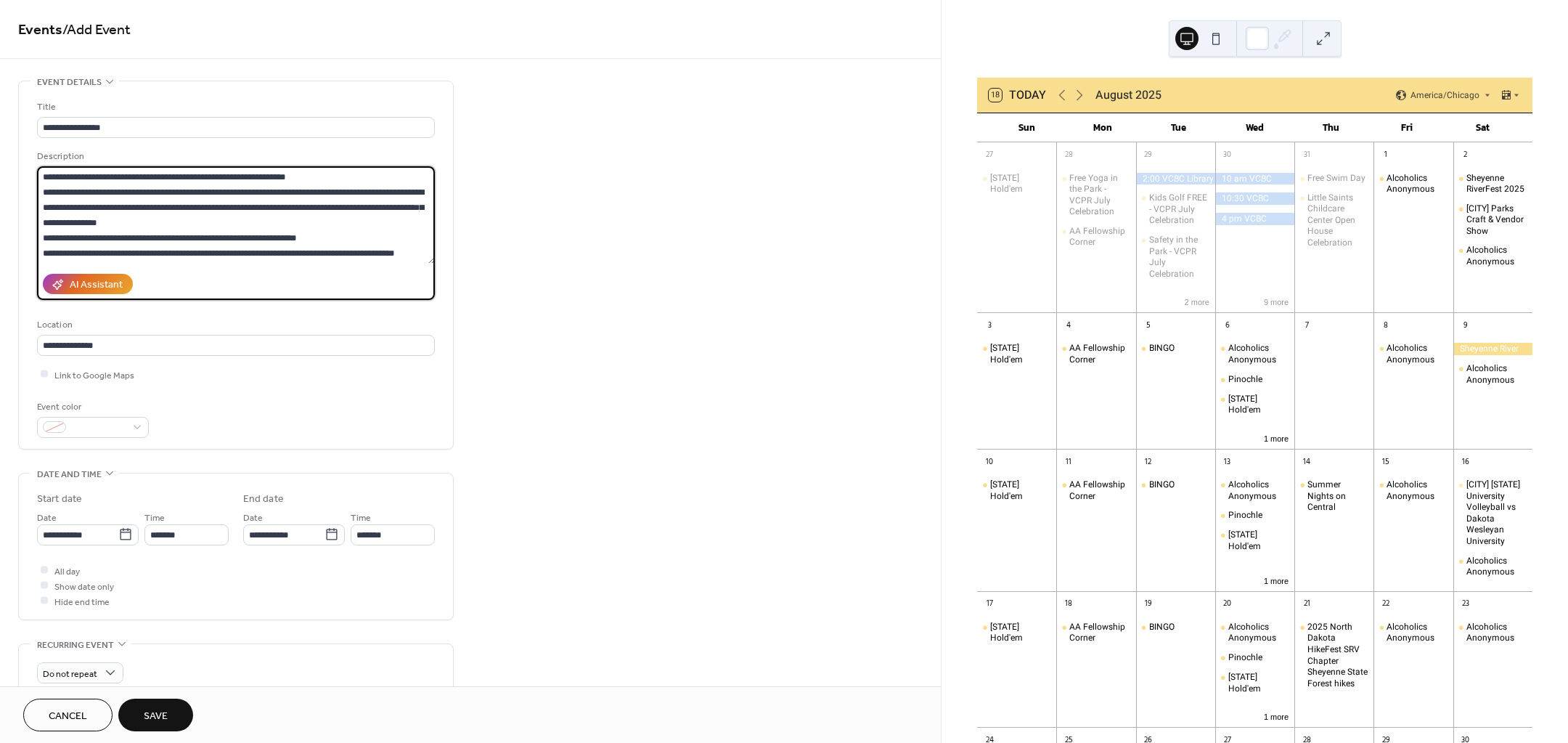 scroll, scrollTop: 134, scrollLeft: 0, axis: vertical 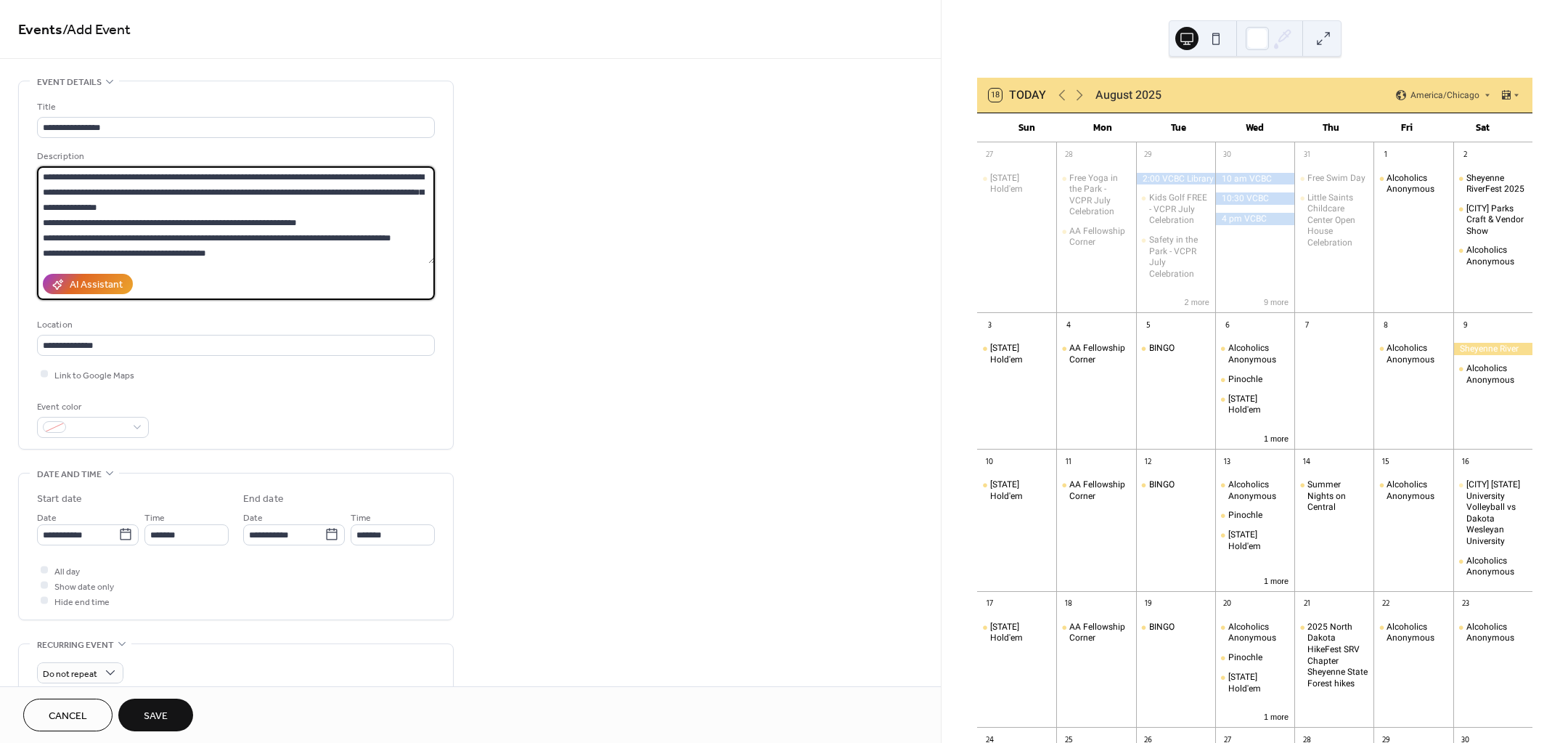 paste on "**********" 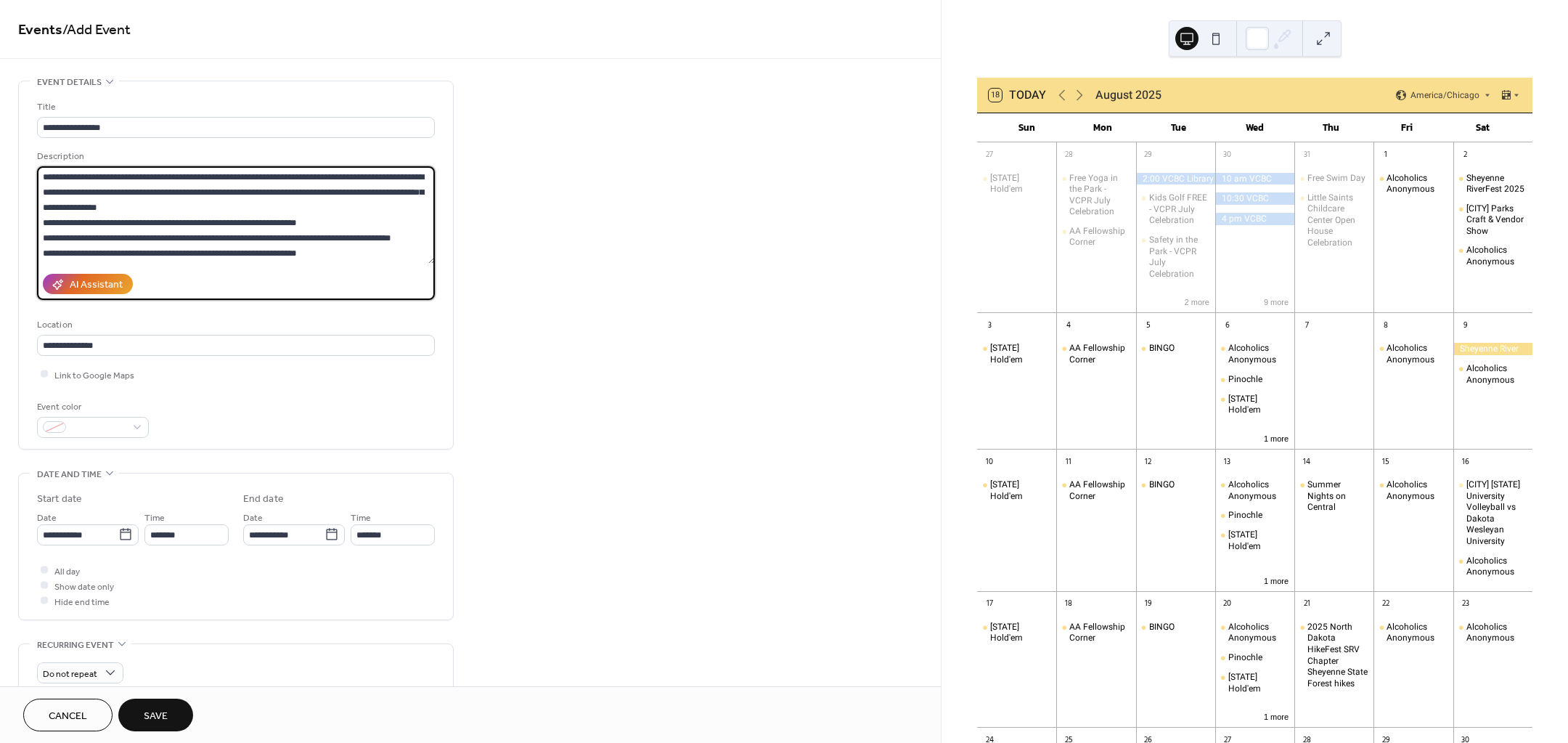 click at bounding box center (236, 215) 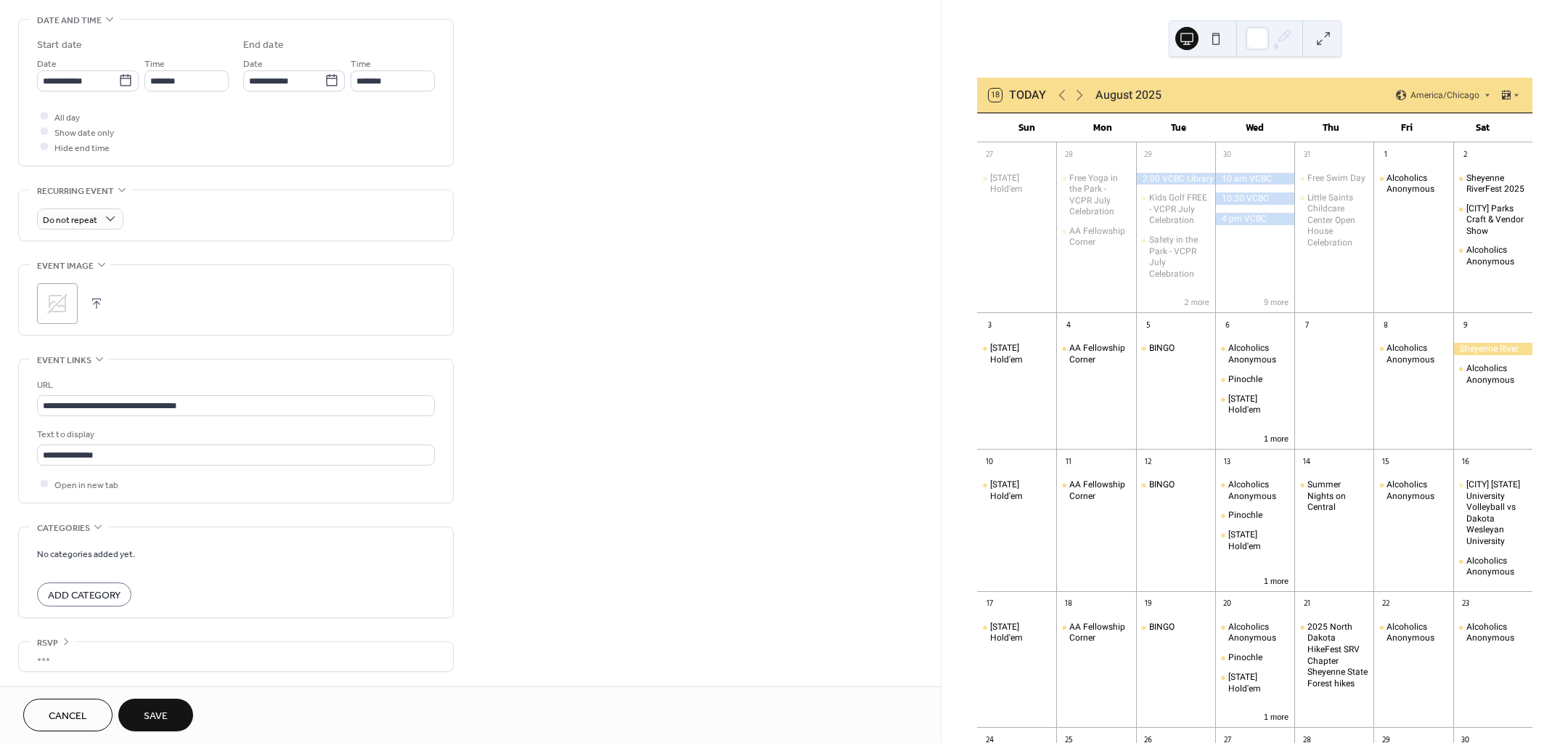 scroll, scrollTop: 458, scrollLeft: 0, axis: vertical 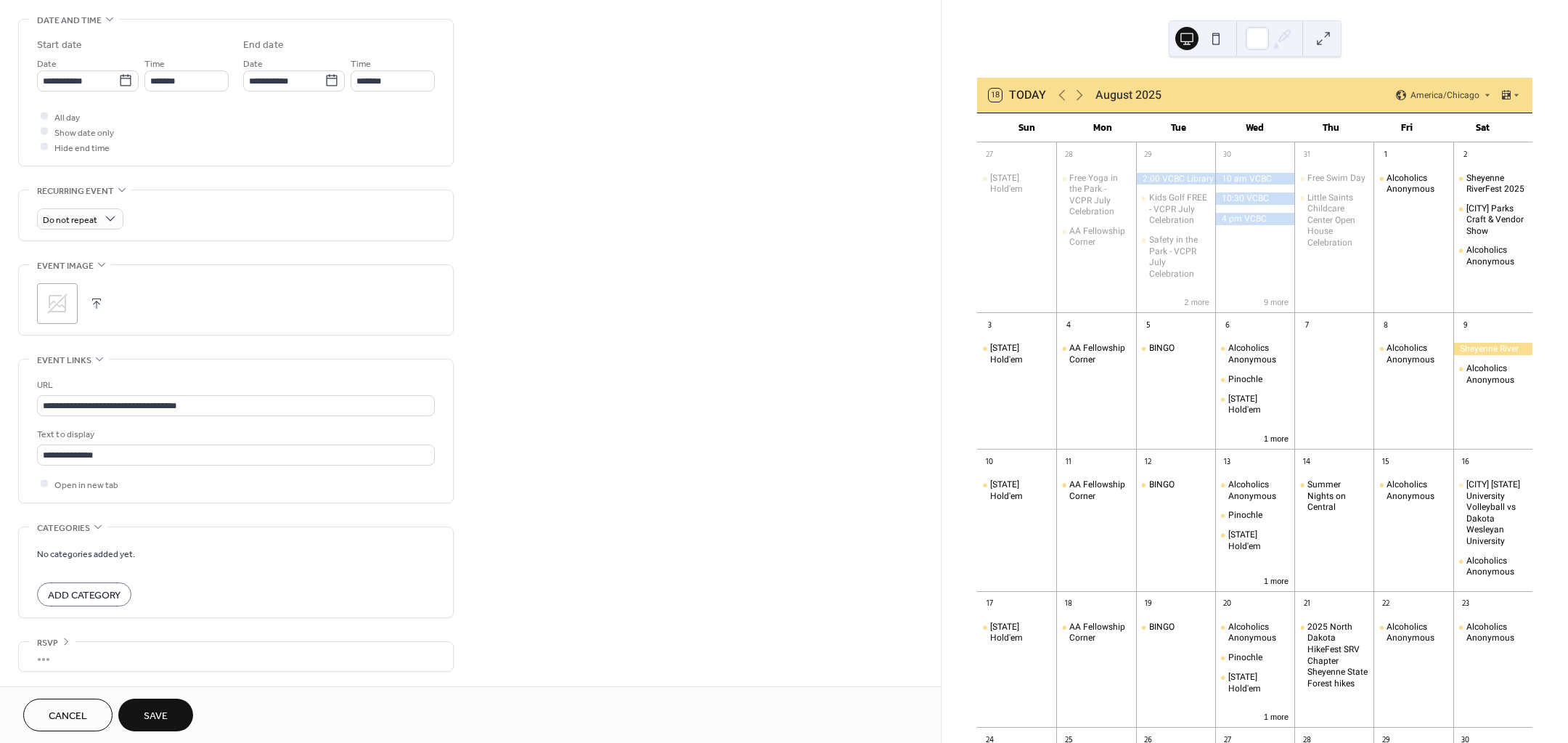 click 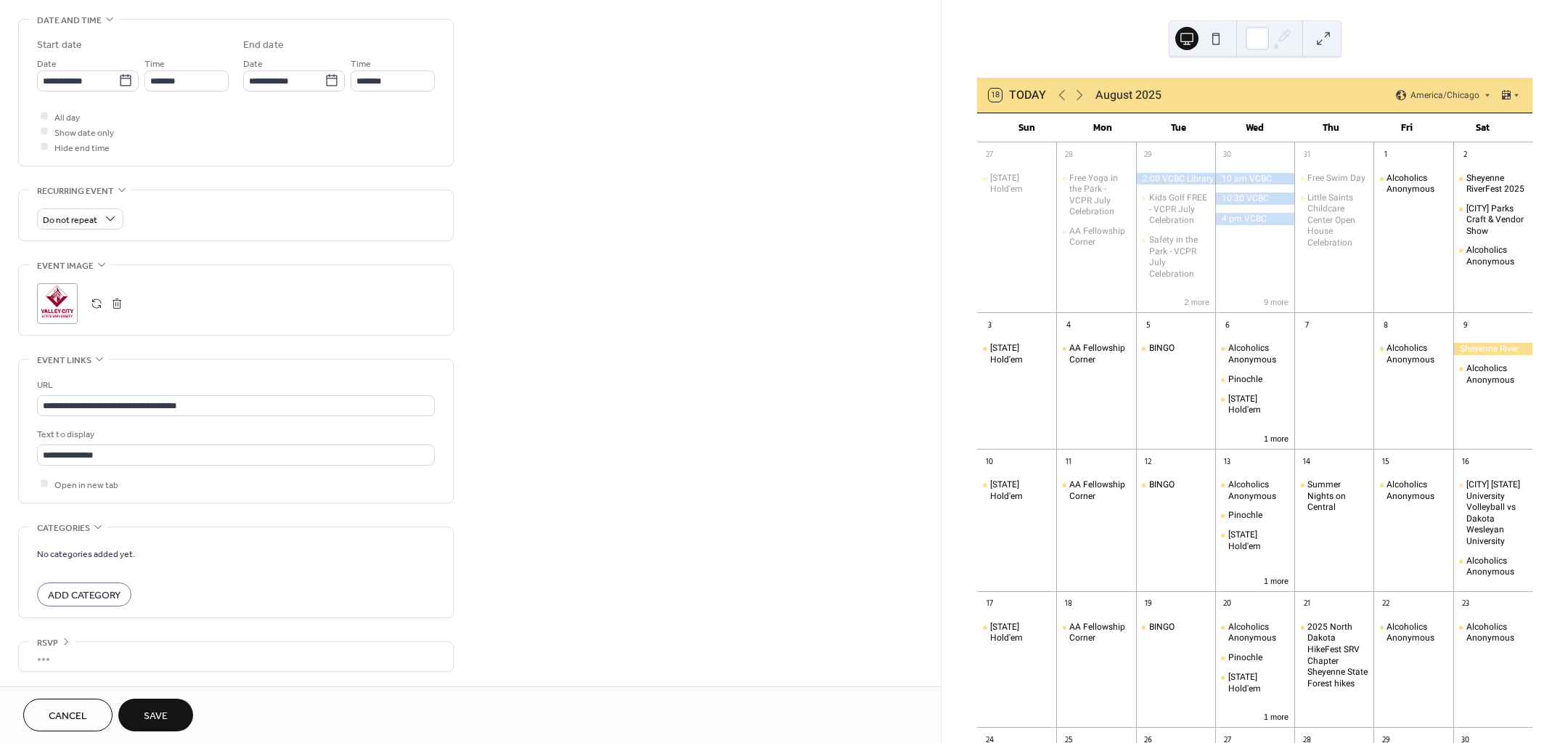 click on "Save" at bounding box center (155, 716) 